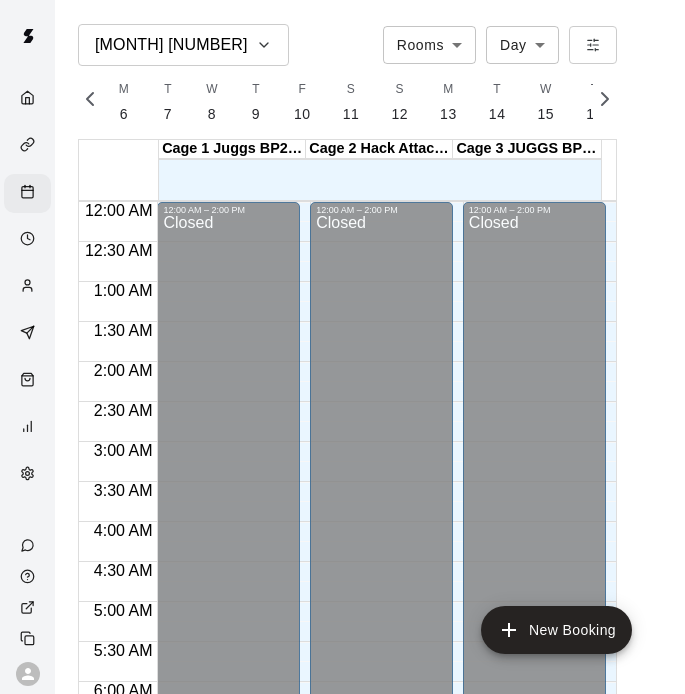 scroll, scrollTop: 0, scrollLeft: 0, axis: both 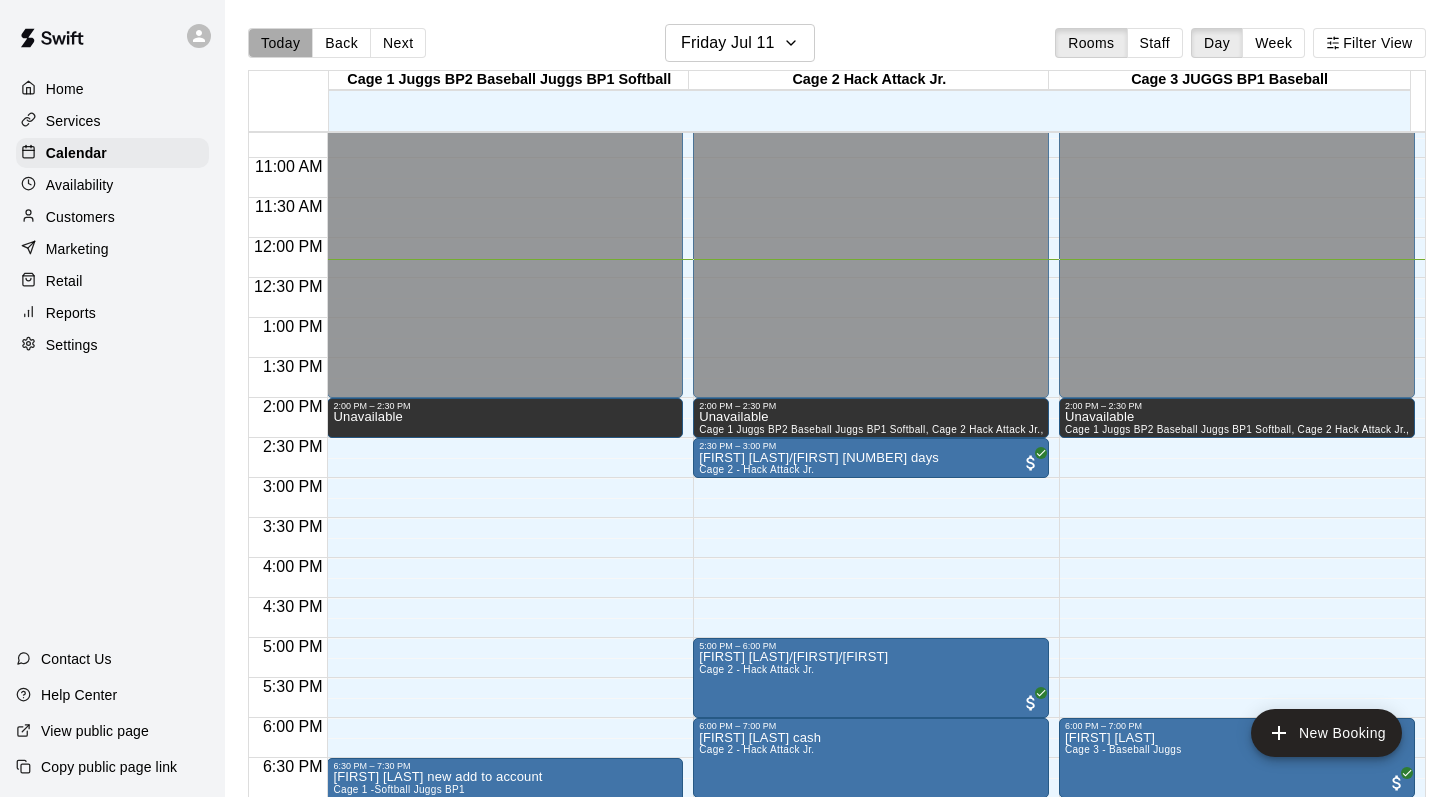 click on "Today" at bounding box center [280, 43] 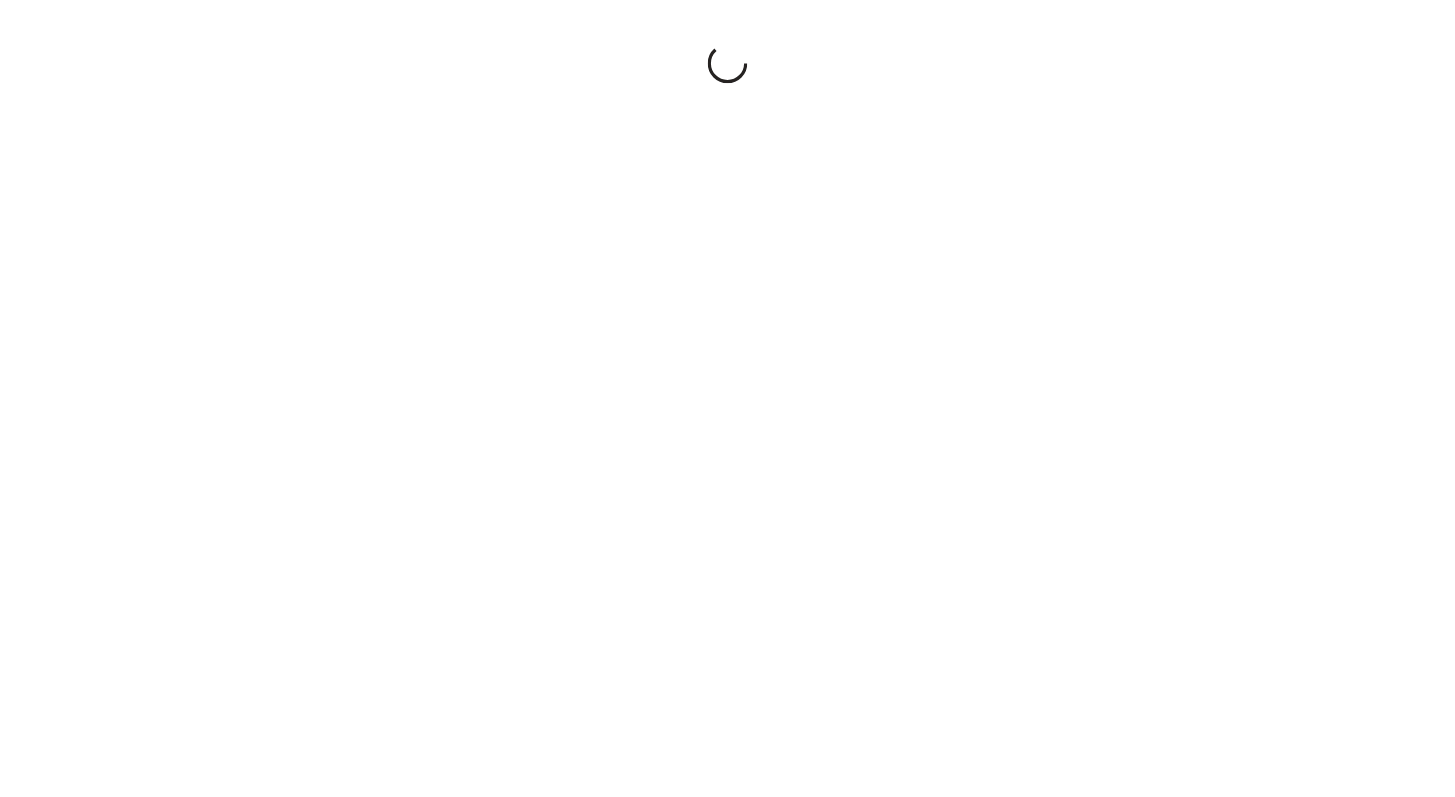 scroll, scrollTop: 0, scrollLeft: 0, axis: both 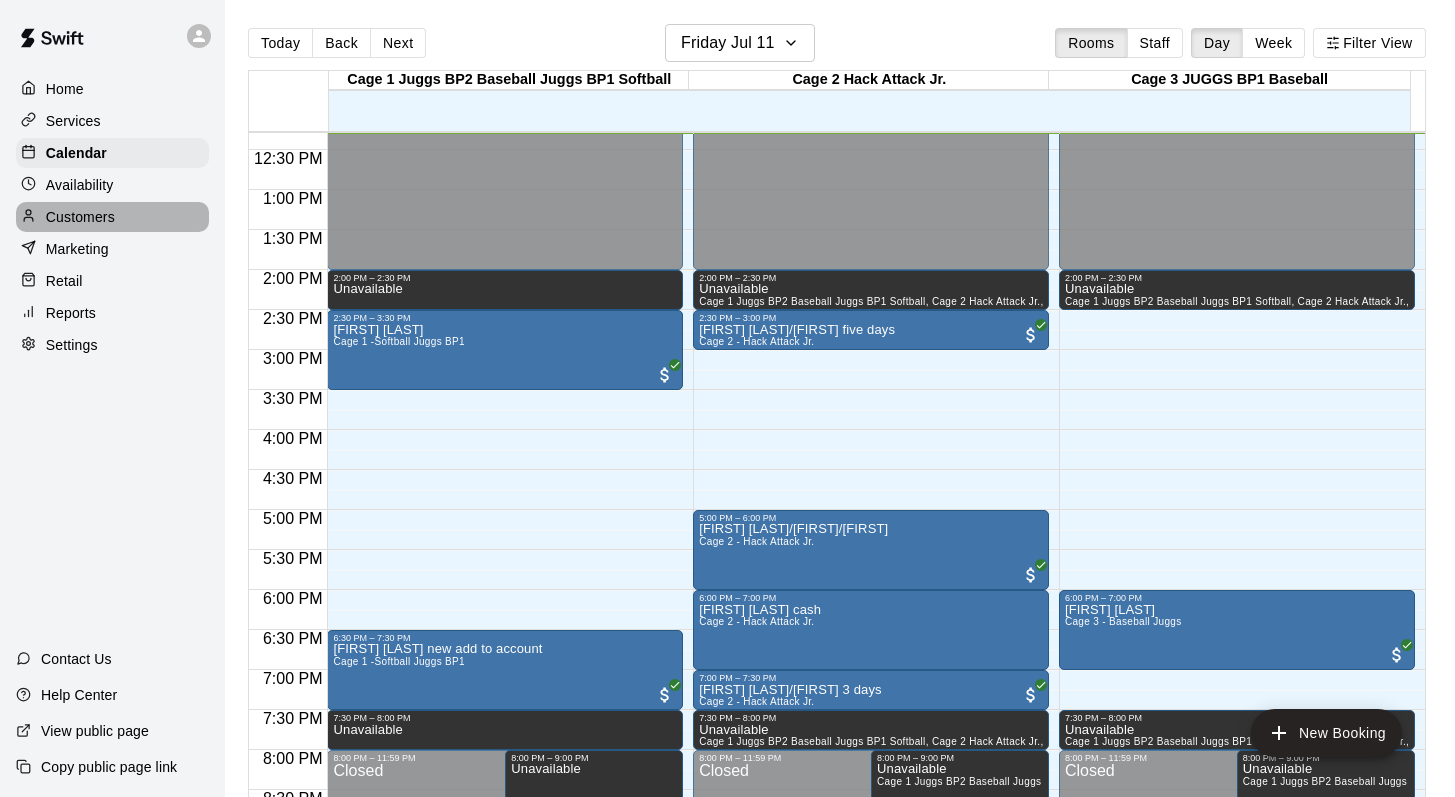 click on "Customers" at bounding box center [80, 217] 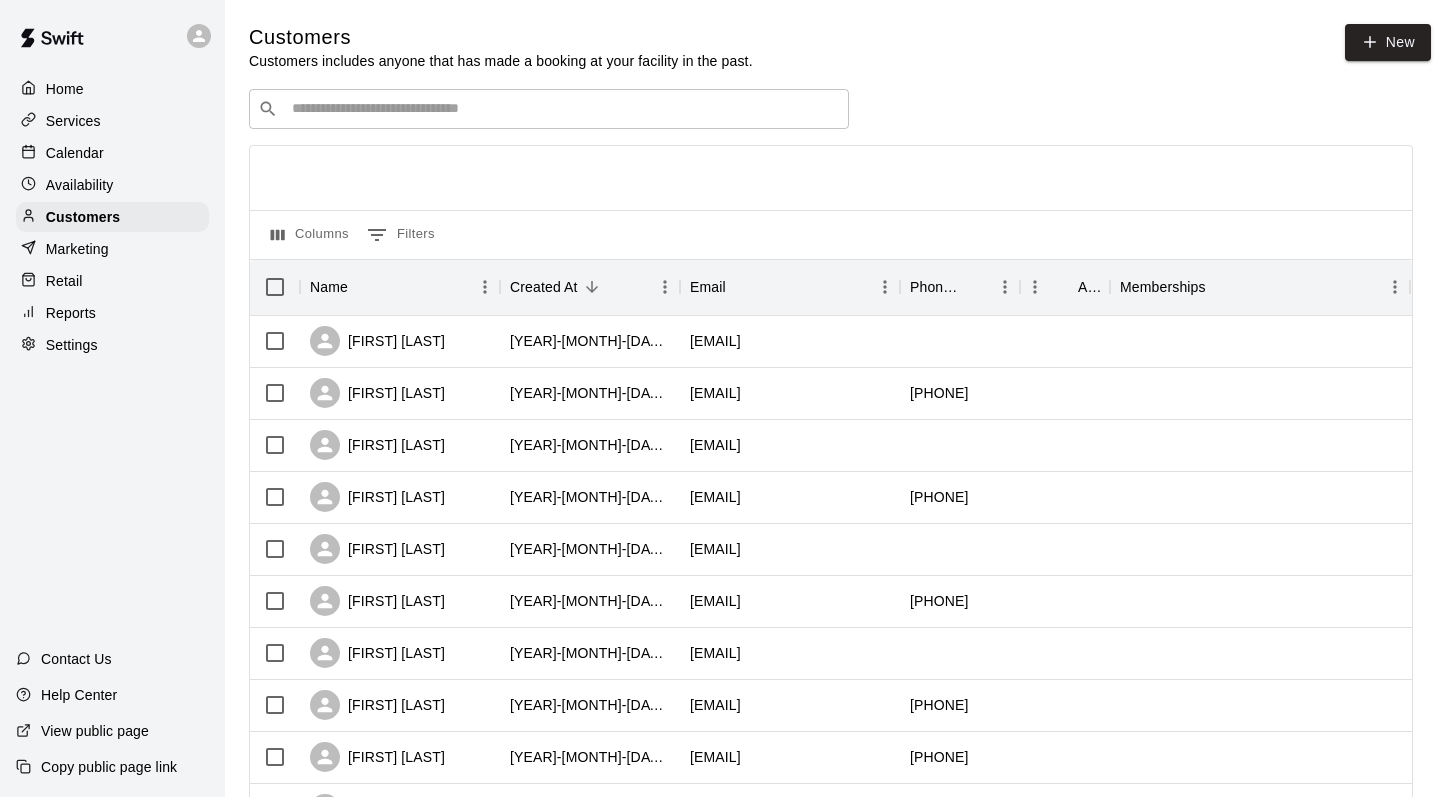 click at bounding box center [563, 109] 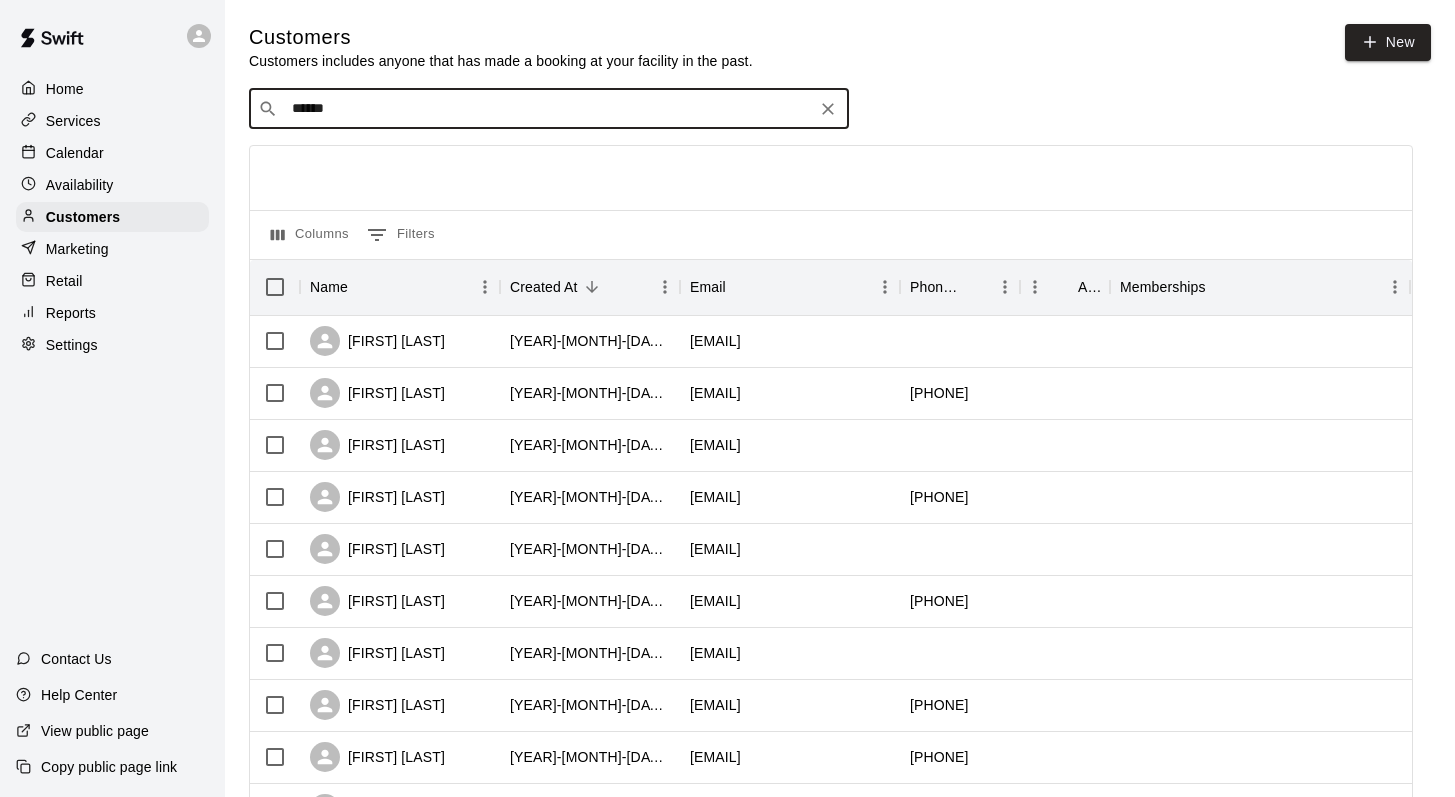 type on "*******" 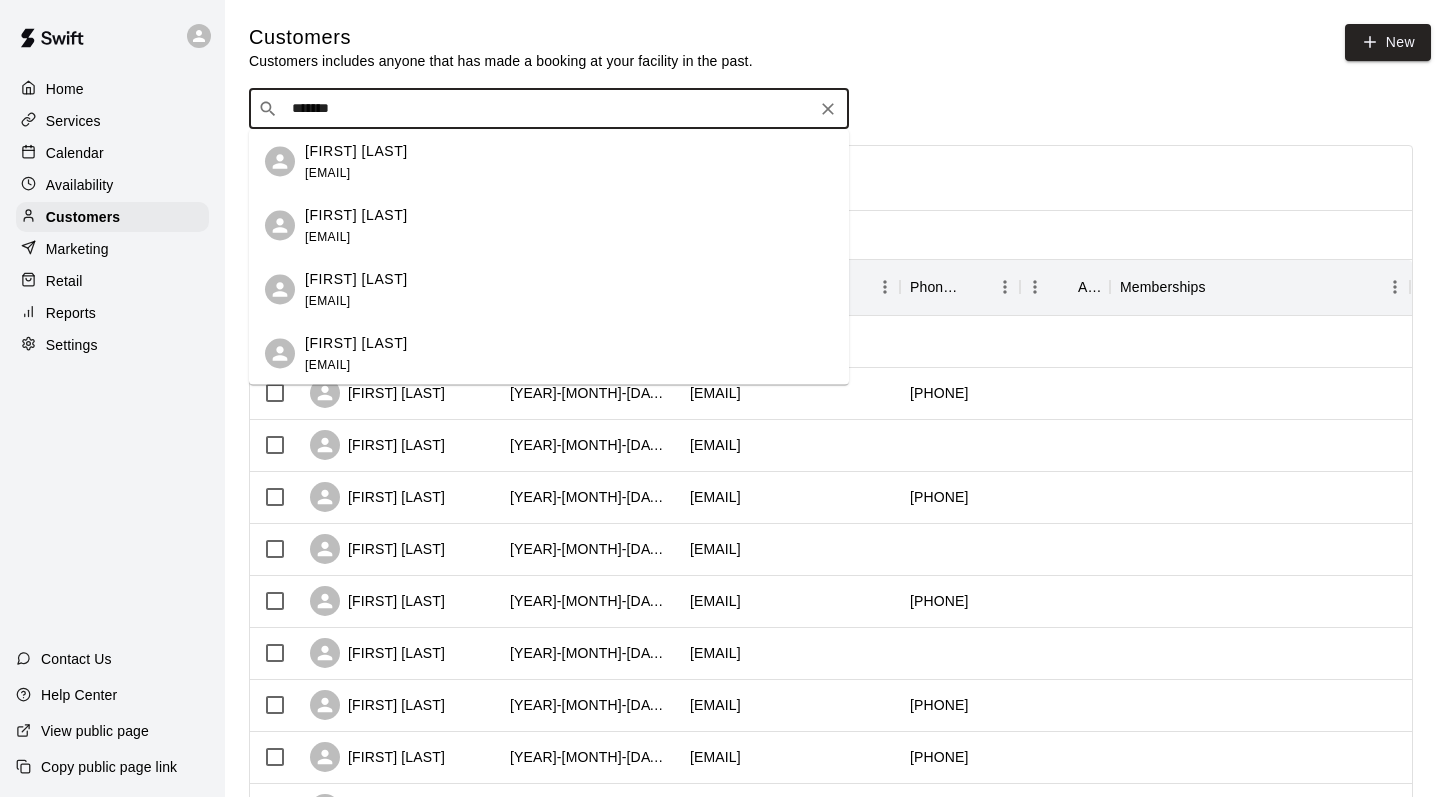 click on "[FIRST] [LAST]" at bounding box center (356, 150) 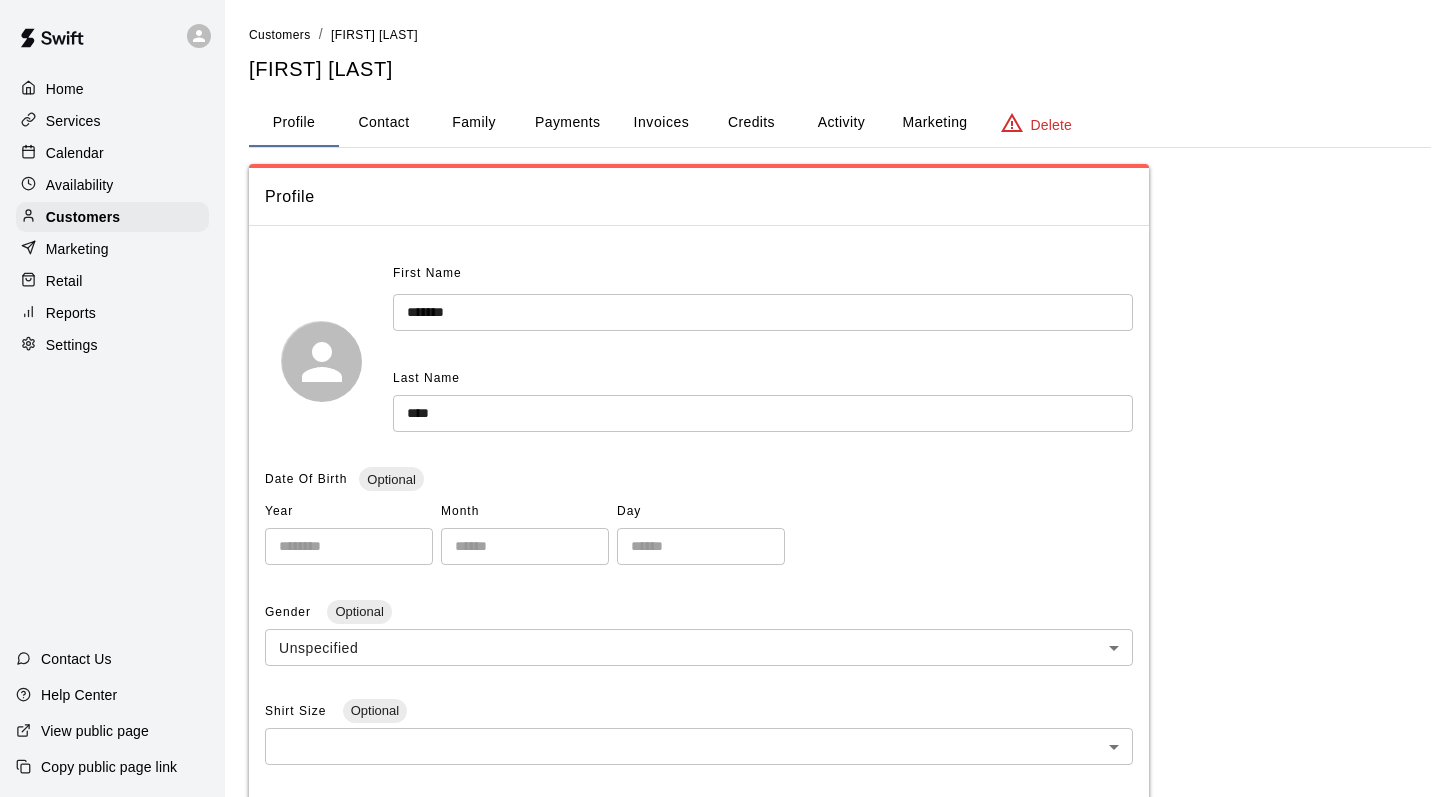 click on "Family" at bounding box center [474, 123] 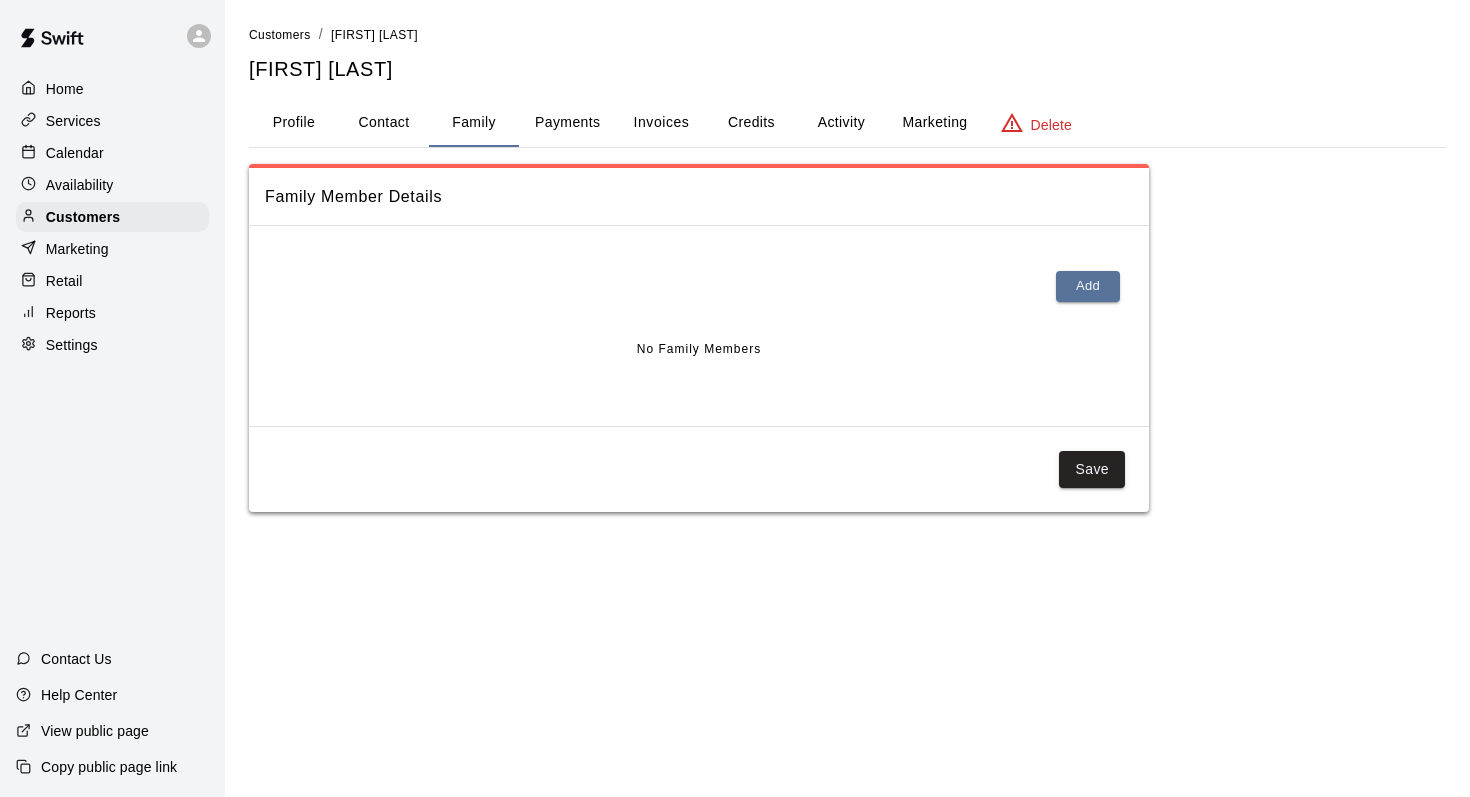 click on "Activity" at bounding box center [841, 123] 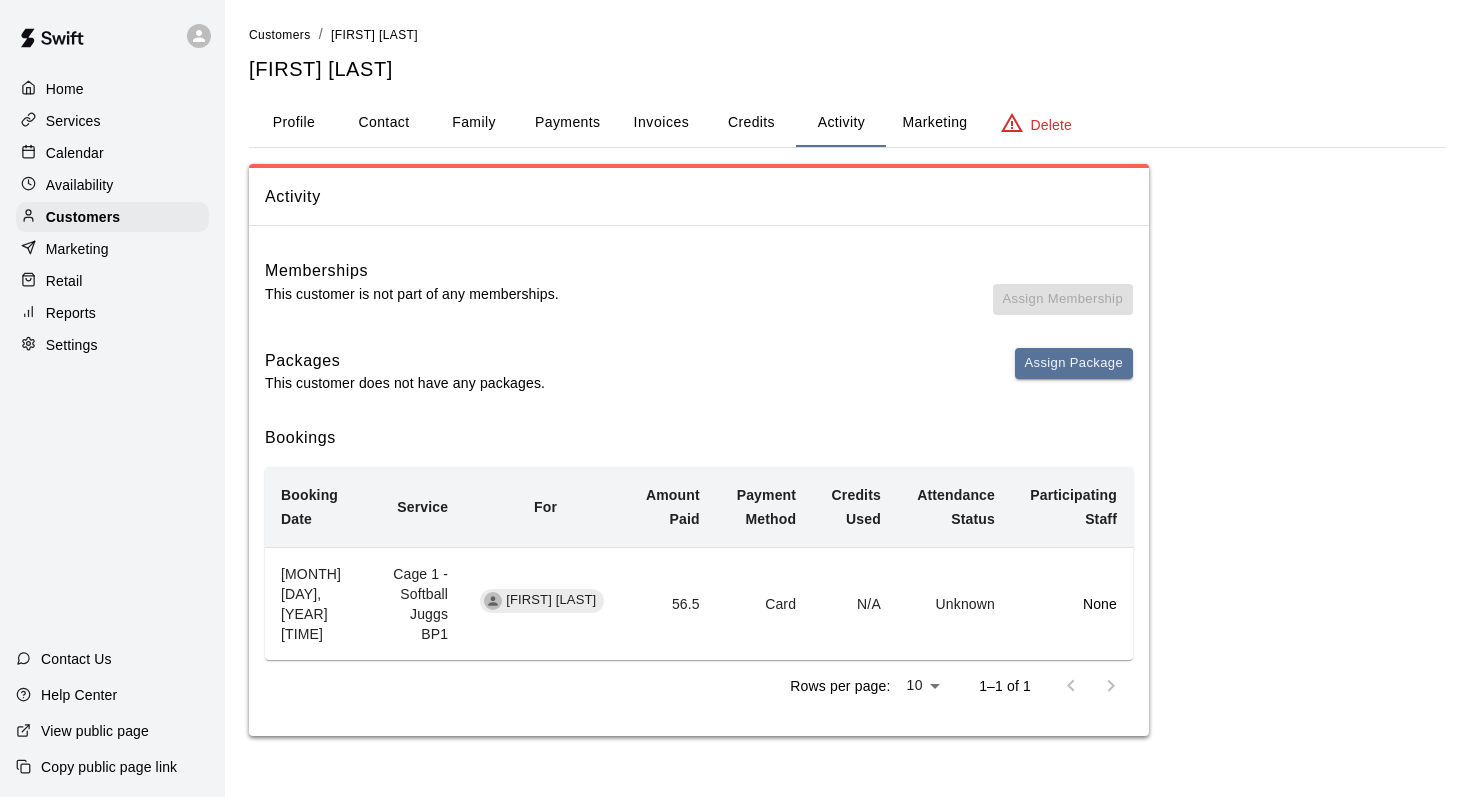 click on "Calendar" at bounding box center (75, 153) 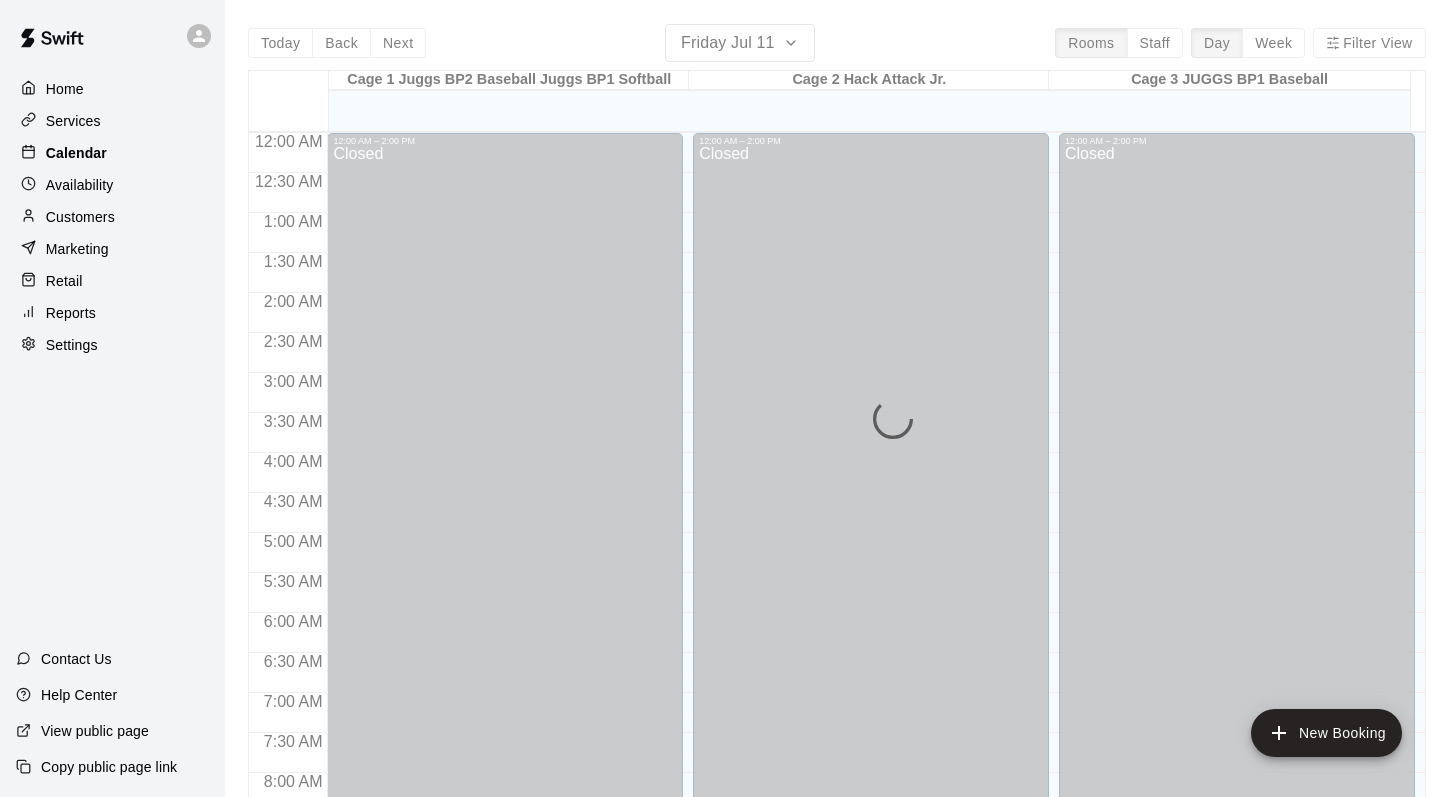 scroll, scrollTop: 984, scrollLeft: 0, axis: vertical 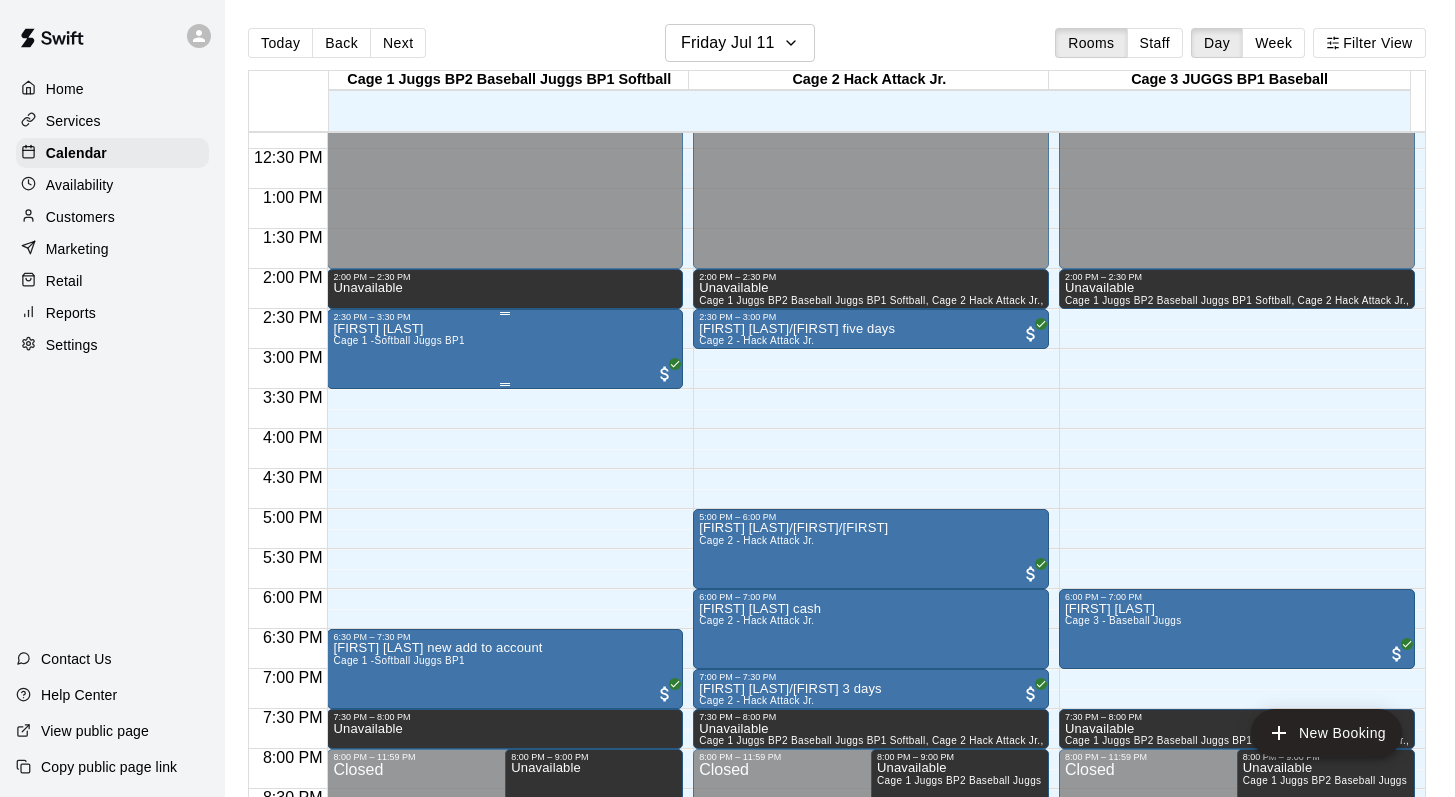 click on "Cage 1 -Softball  Juggs BP1" at bounding box center [399, 340] 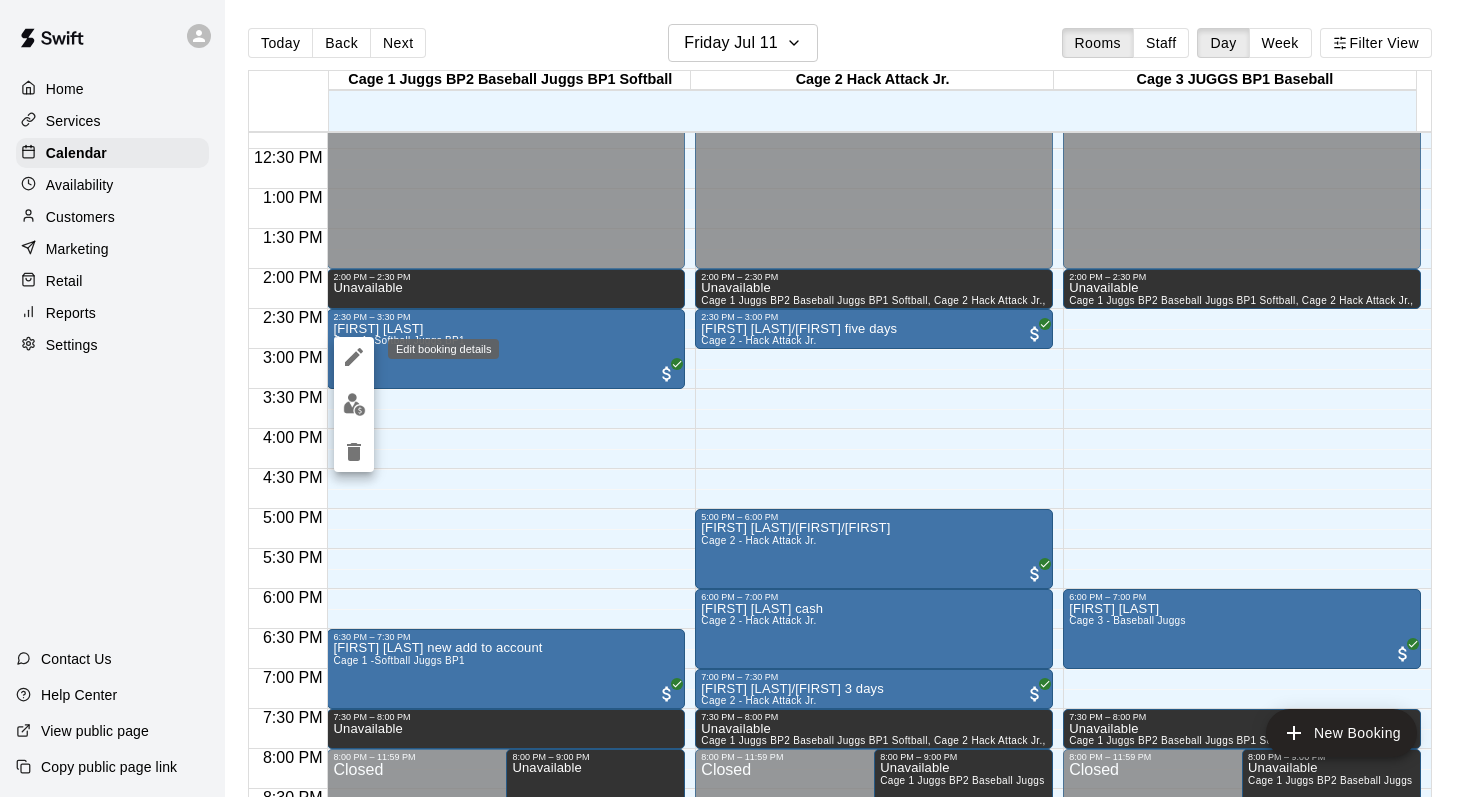 click 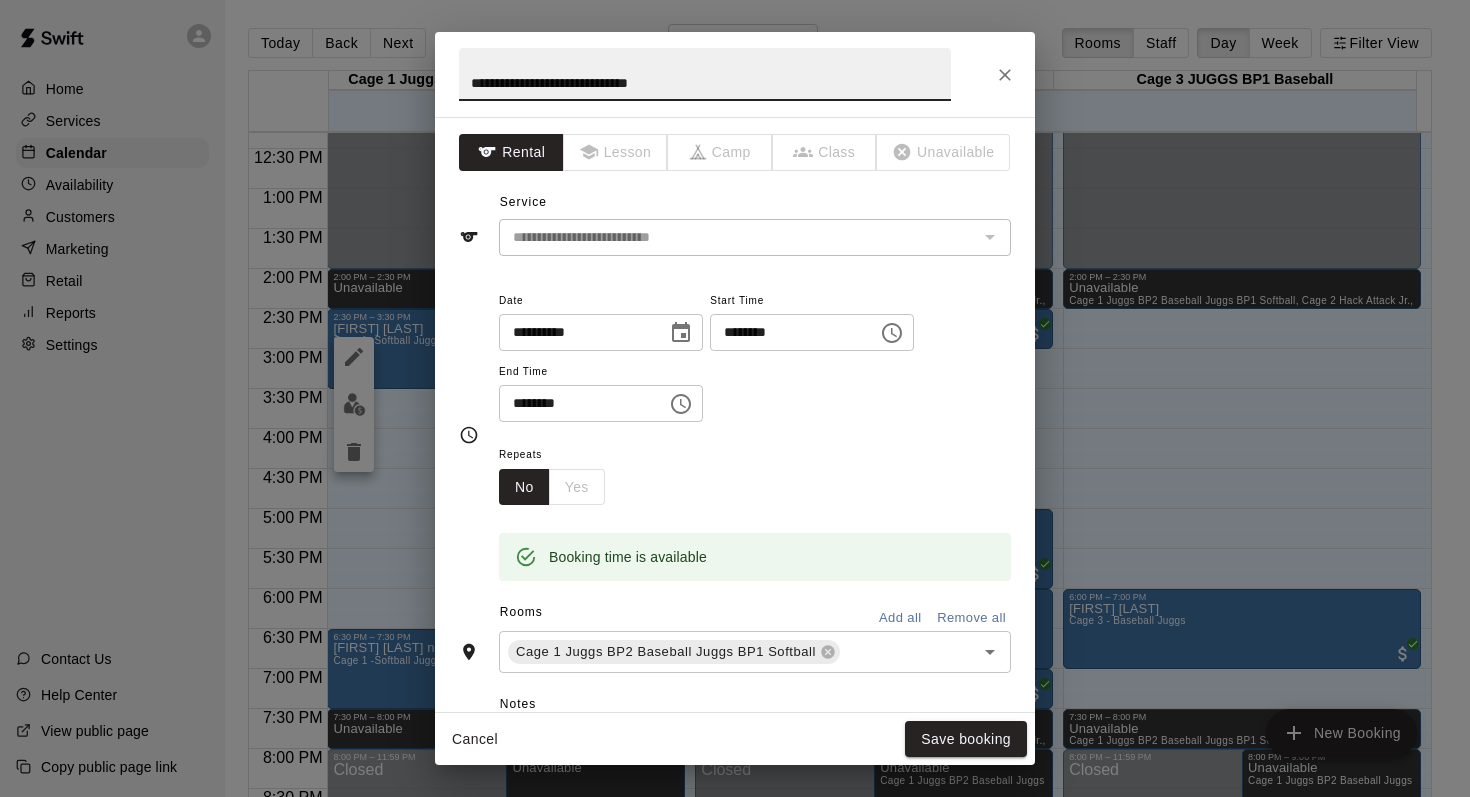 type on "**********" 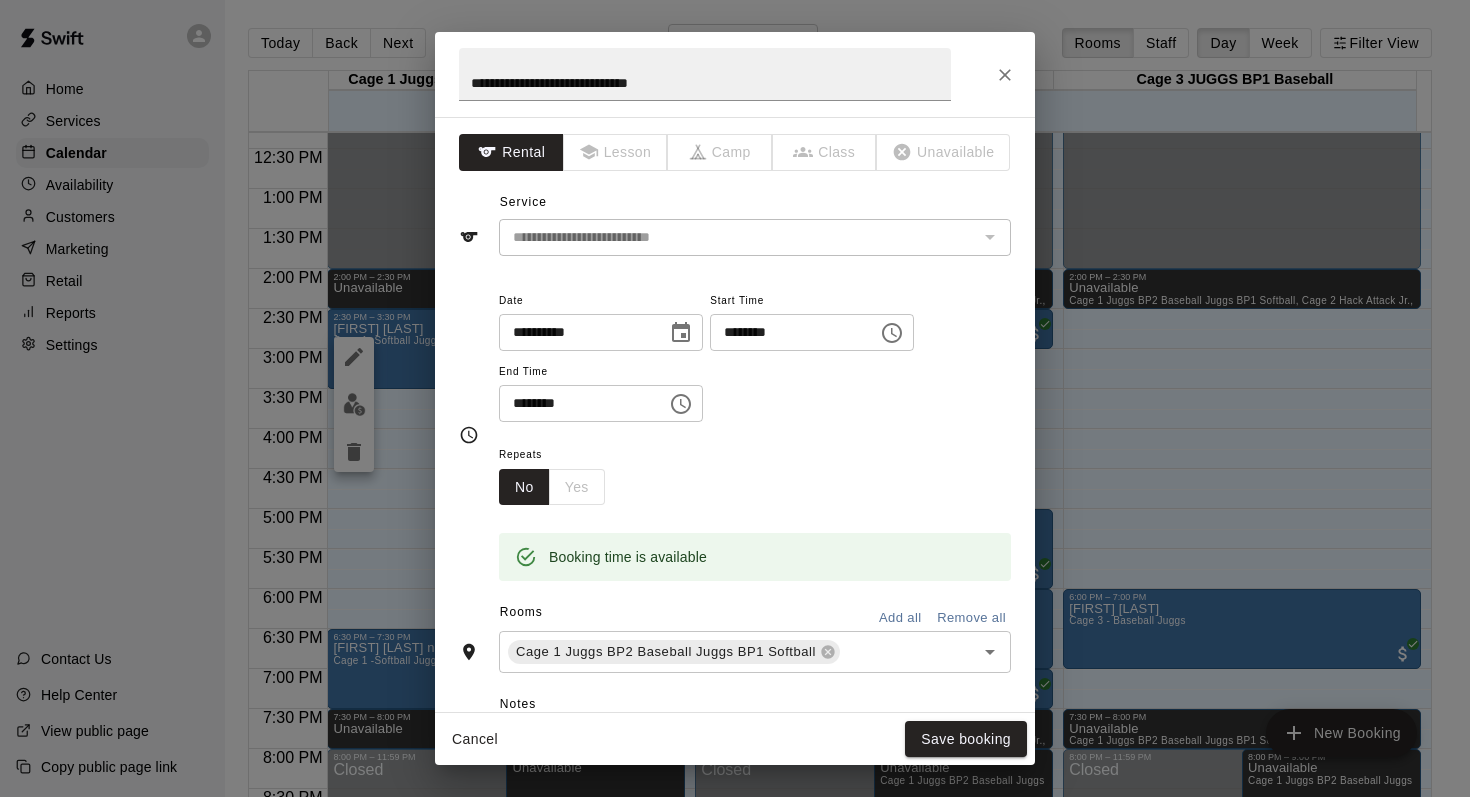 click on "Cancel Save booking" at bounding box center [735, 739] 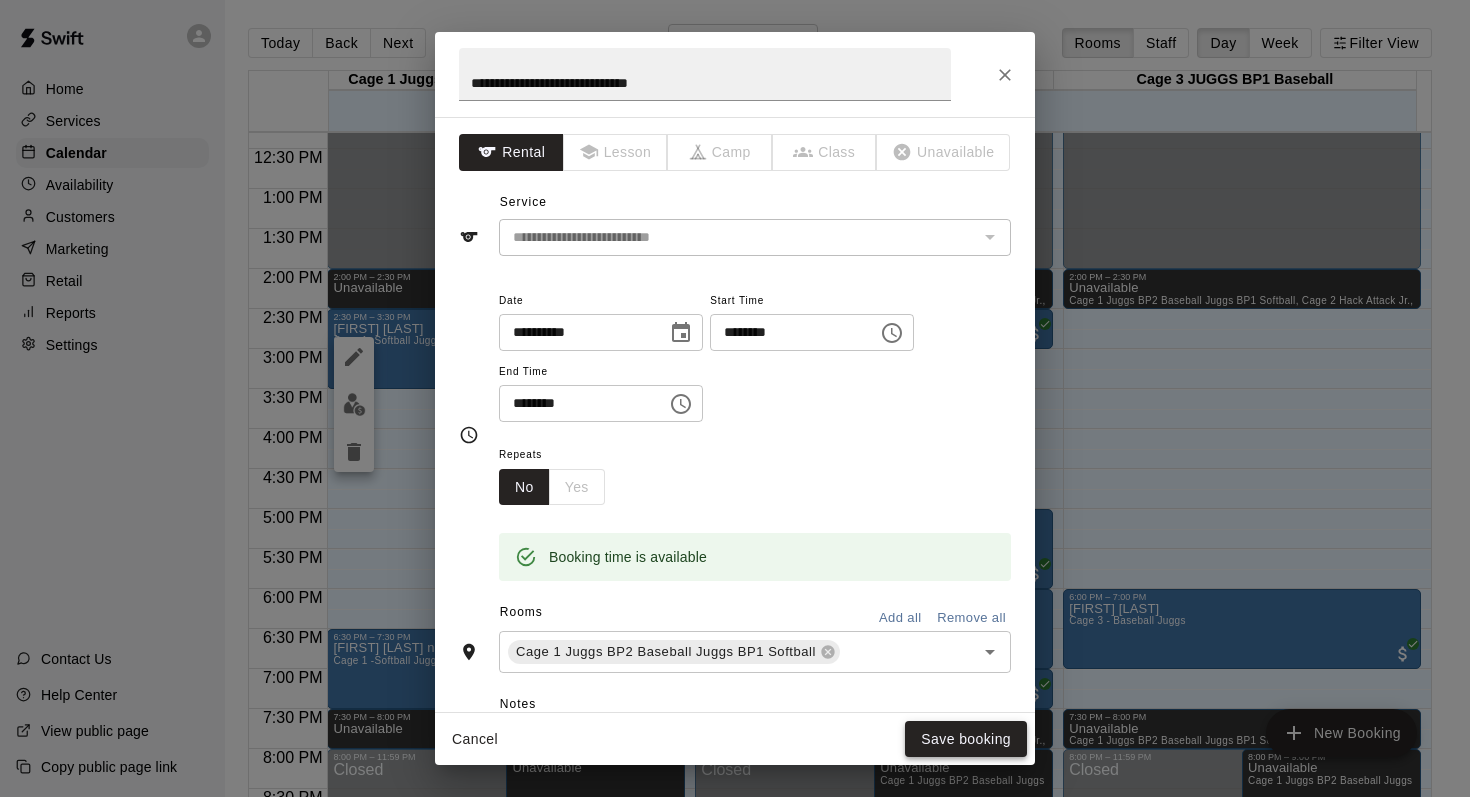 click on "Save booking" at bounding box center (966, 739) 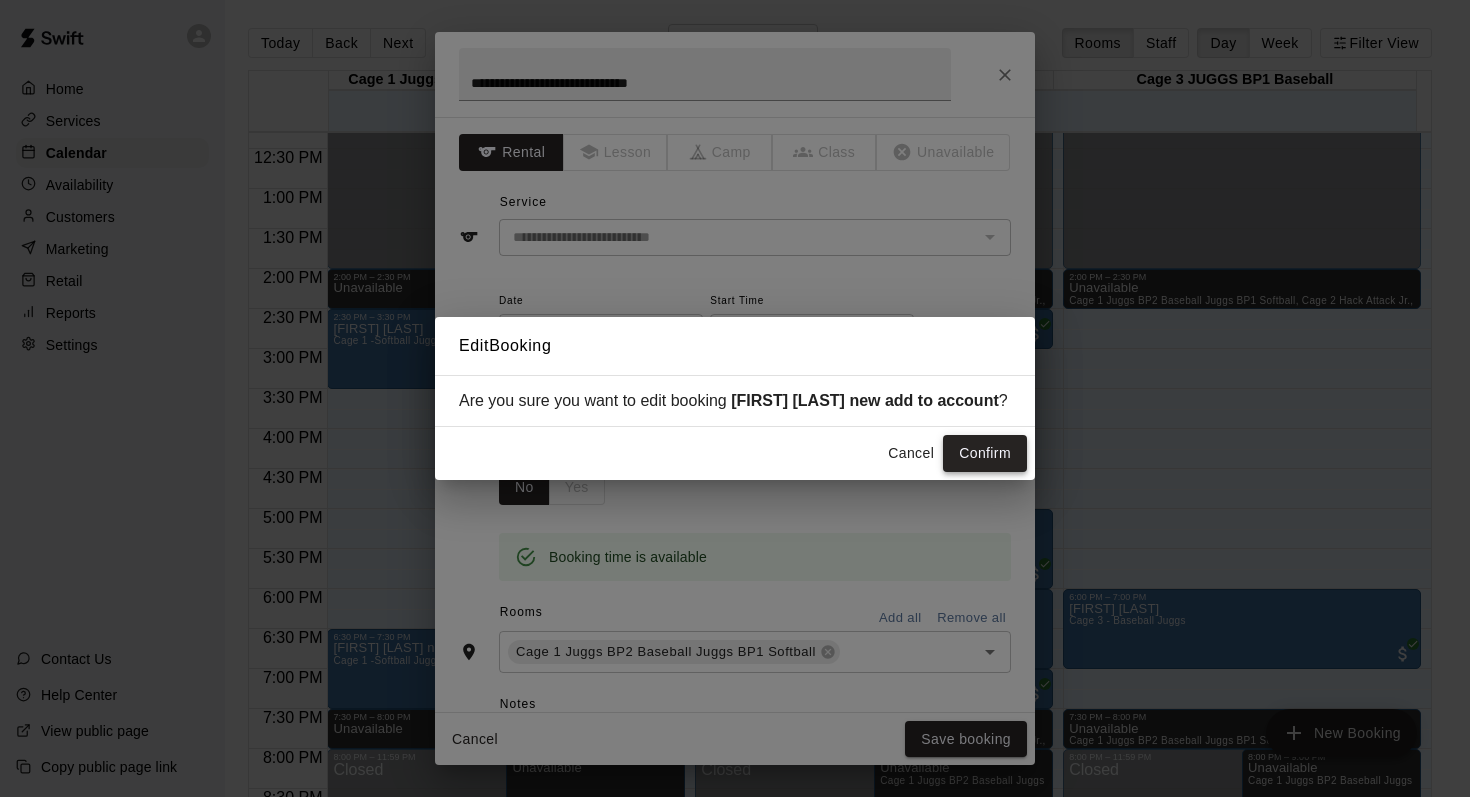 click on "Confirm" at bounding box center [985, 453] 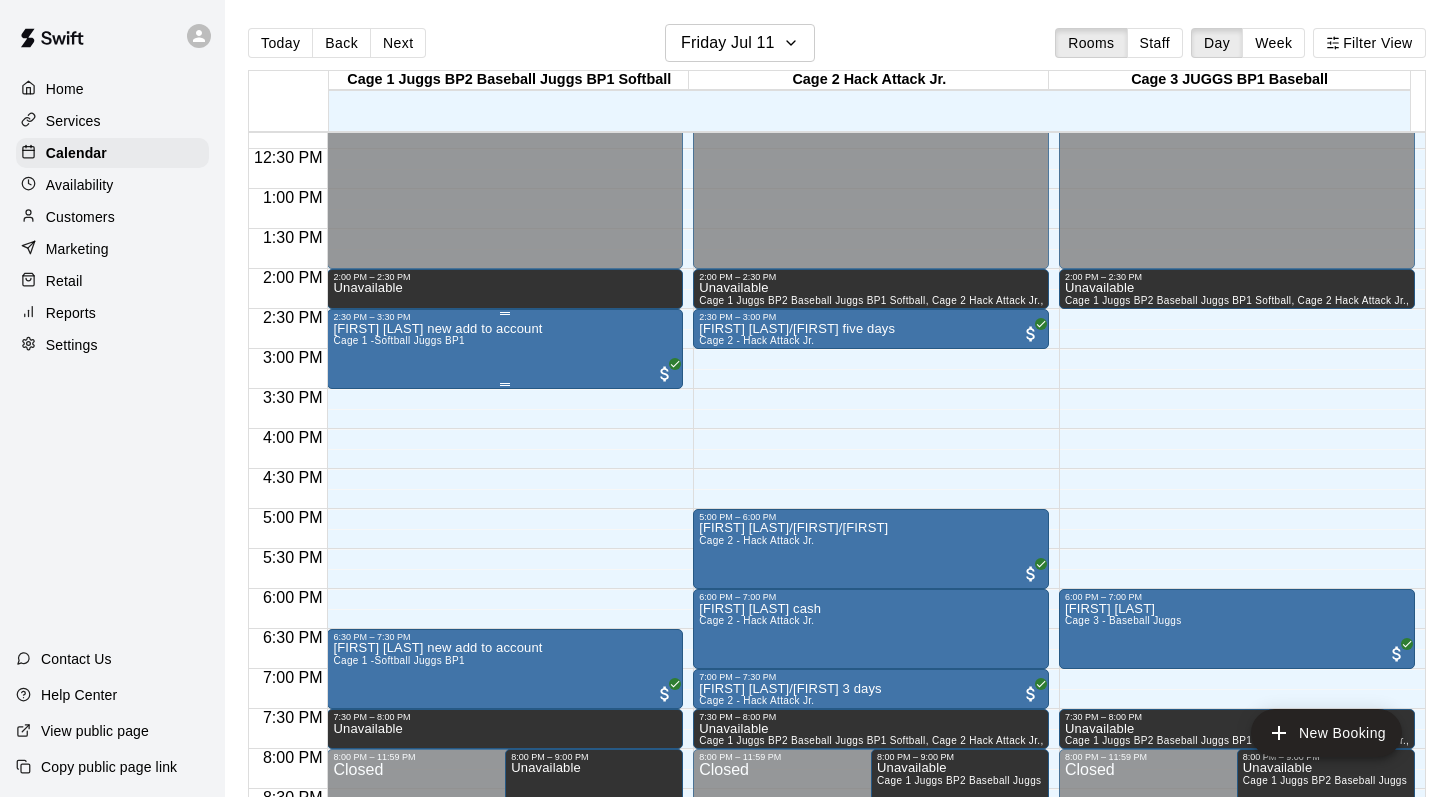 click on "[FIRST] [LAST] new add to account" at bounding box center (437, 329) 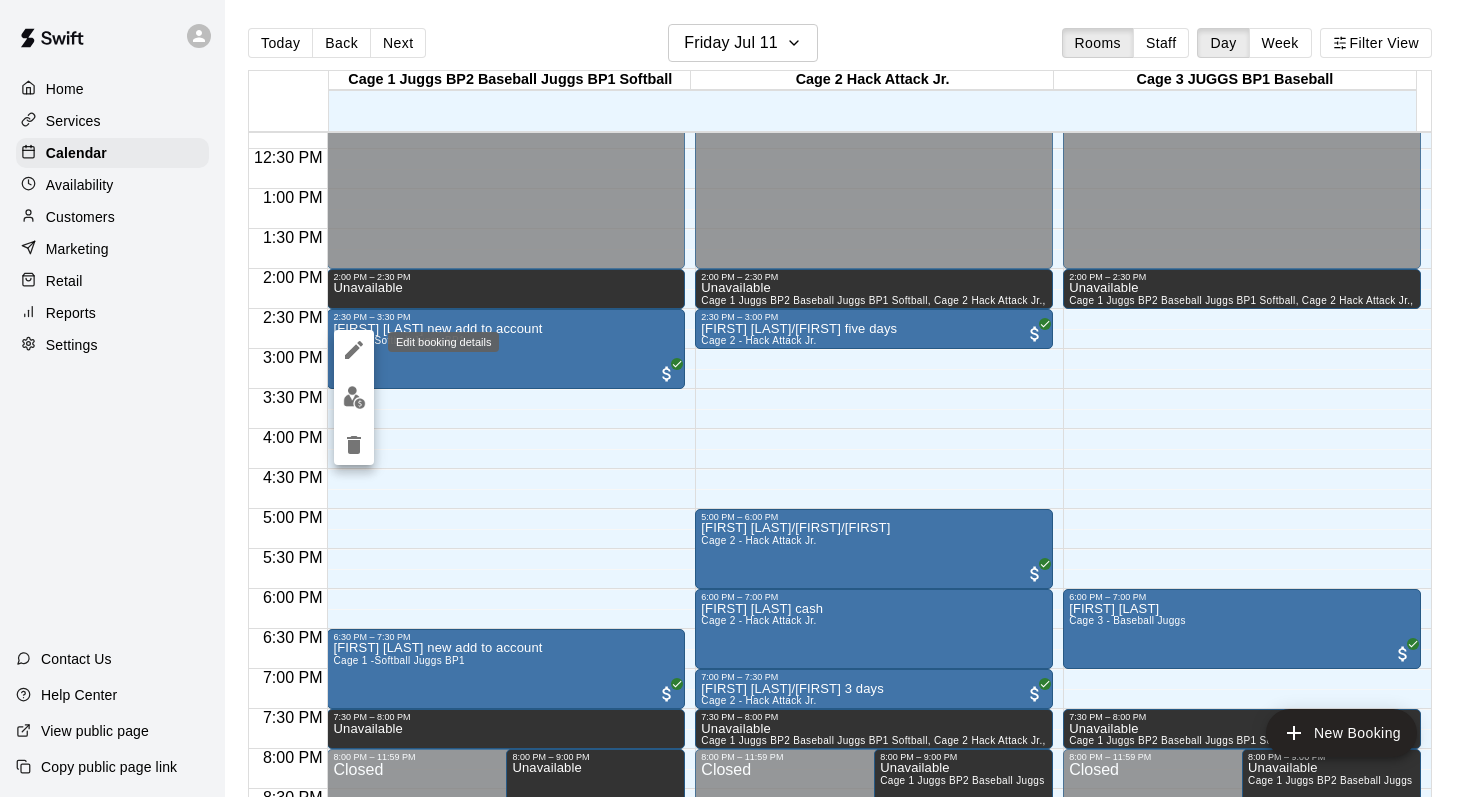 click 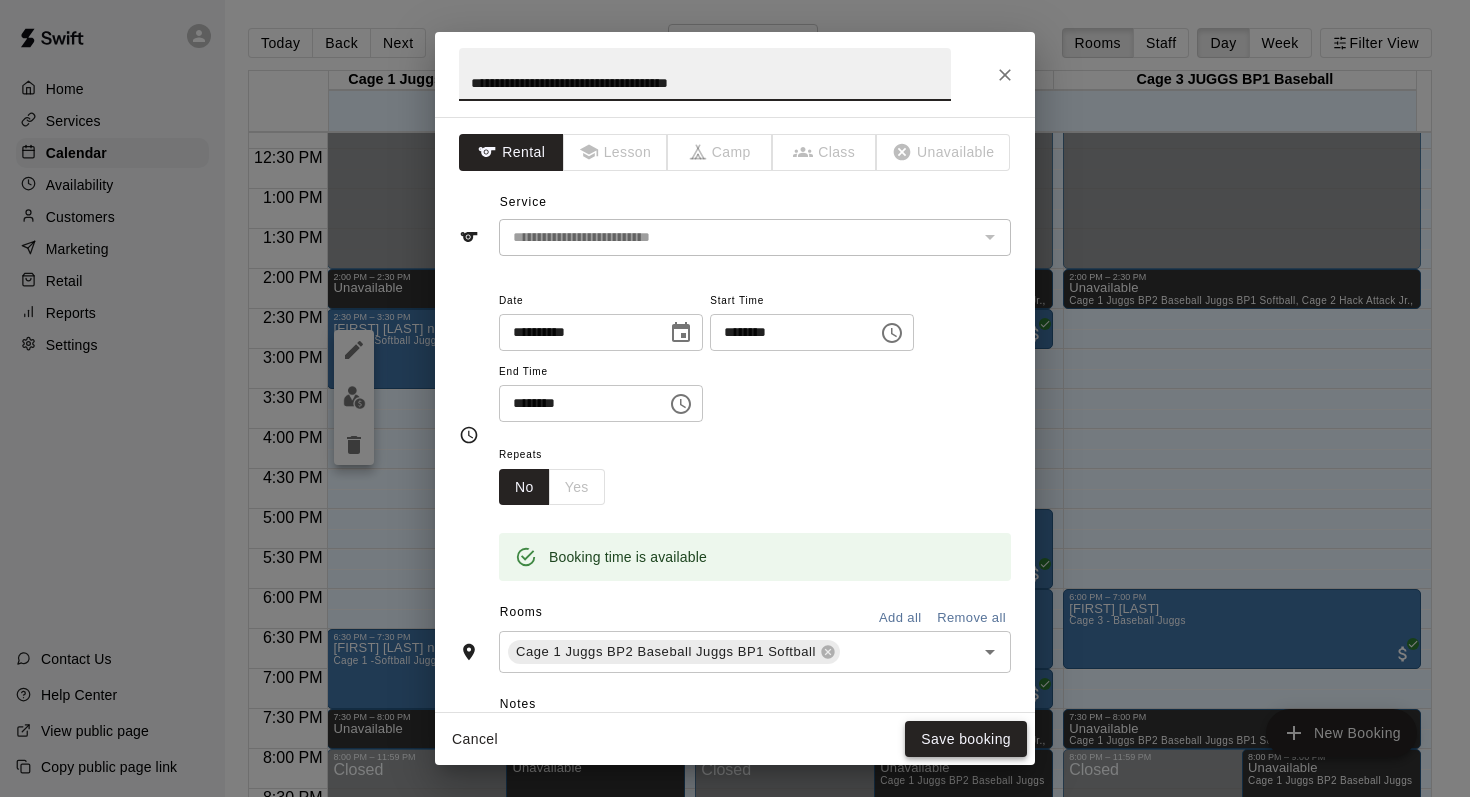 type on "**********" 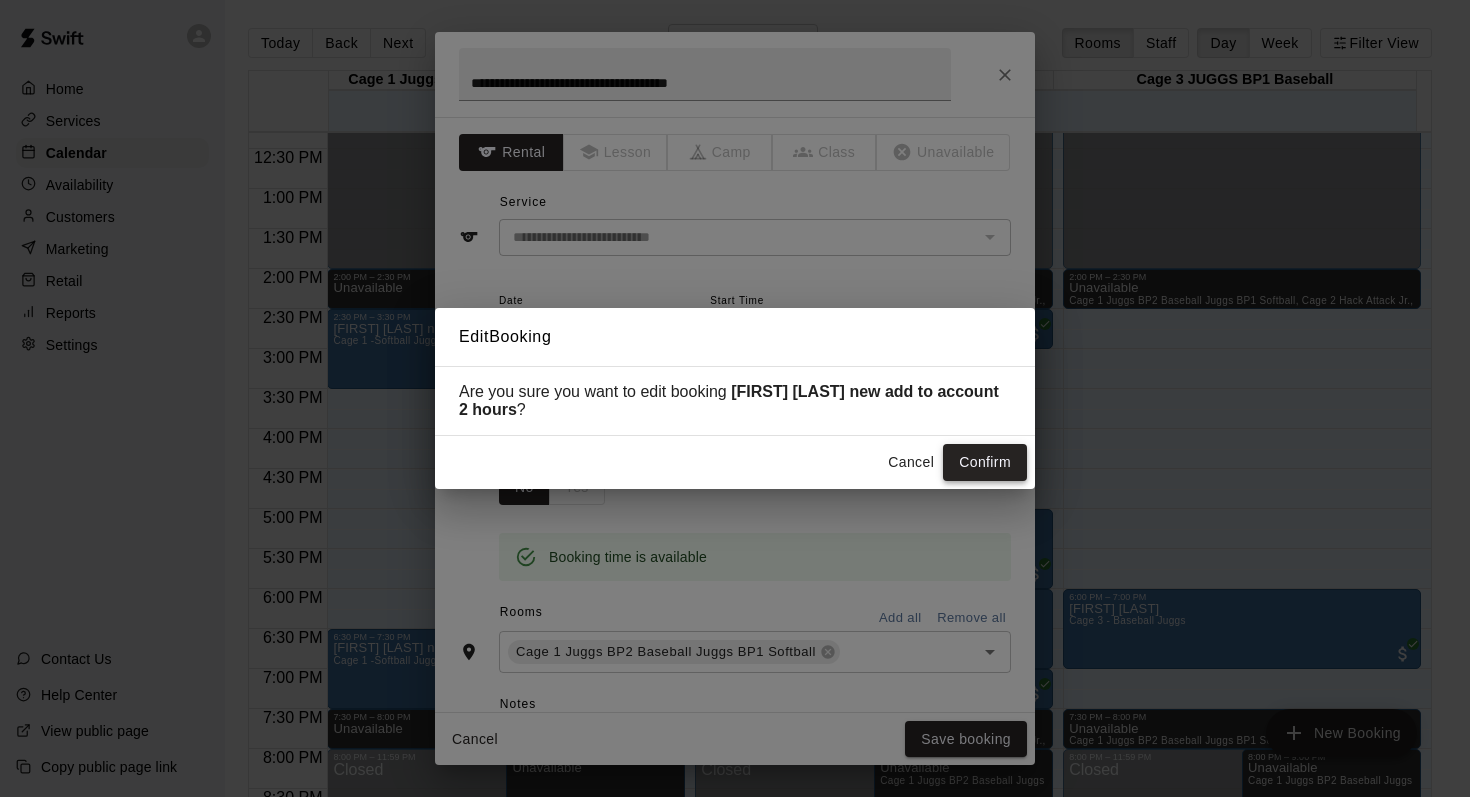 click on "Confirm" at bounding box center [985, 462] 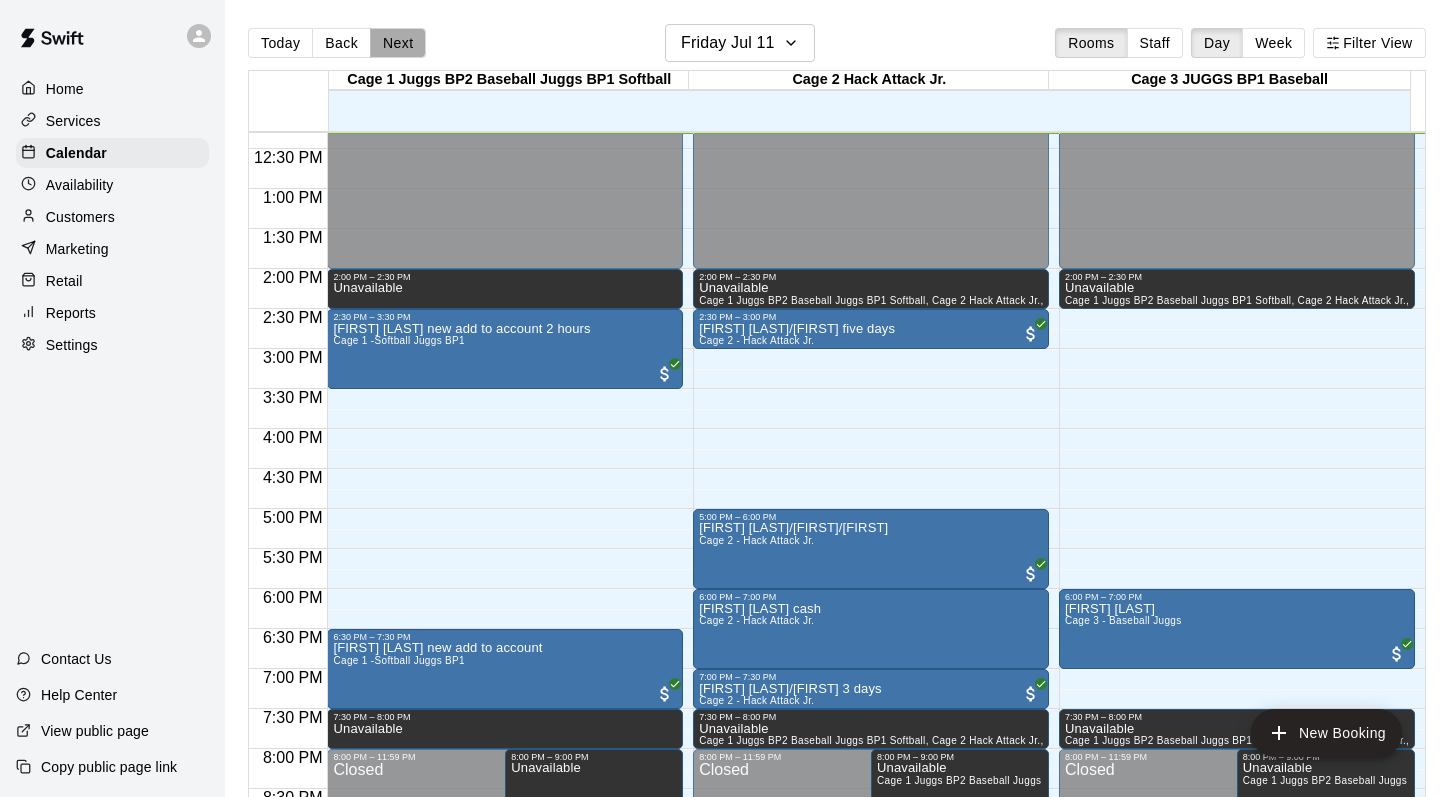 click on "Next" at bounding box center [398, 43] 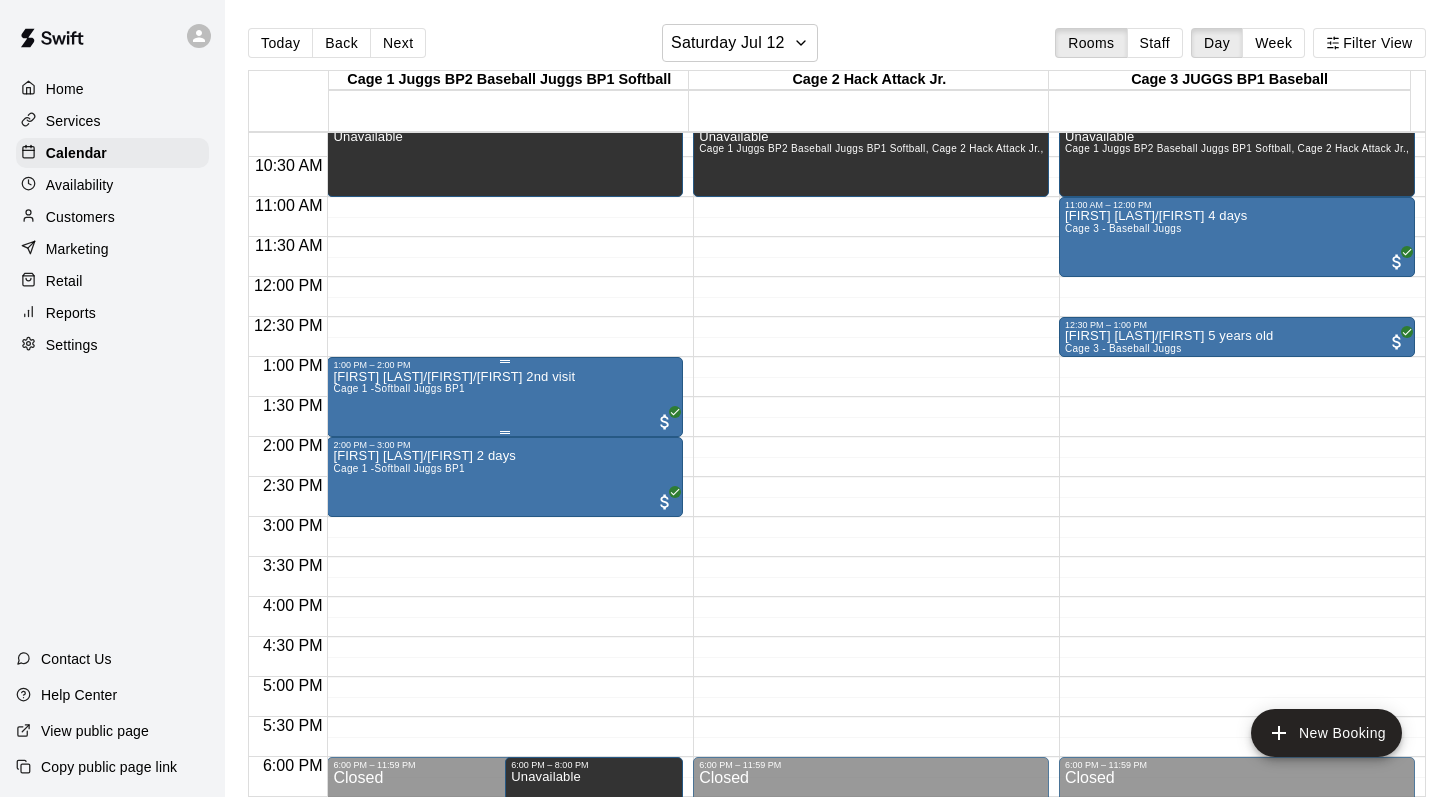 scroll, scrollTop: 810, scrollLeft: 0, axis: vertical 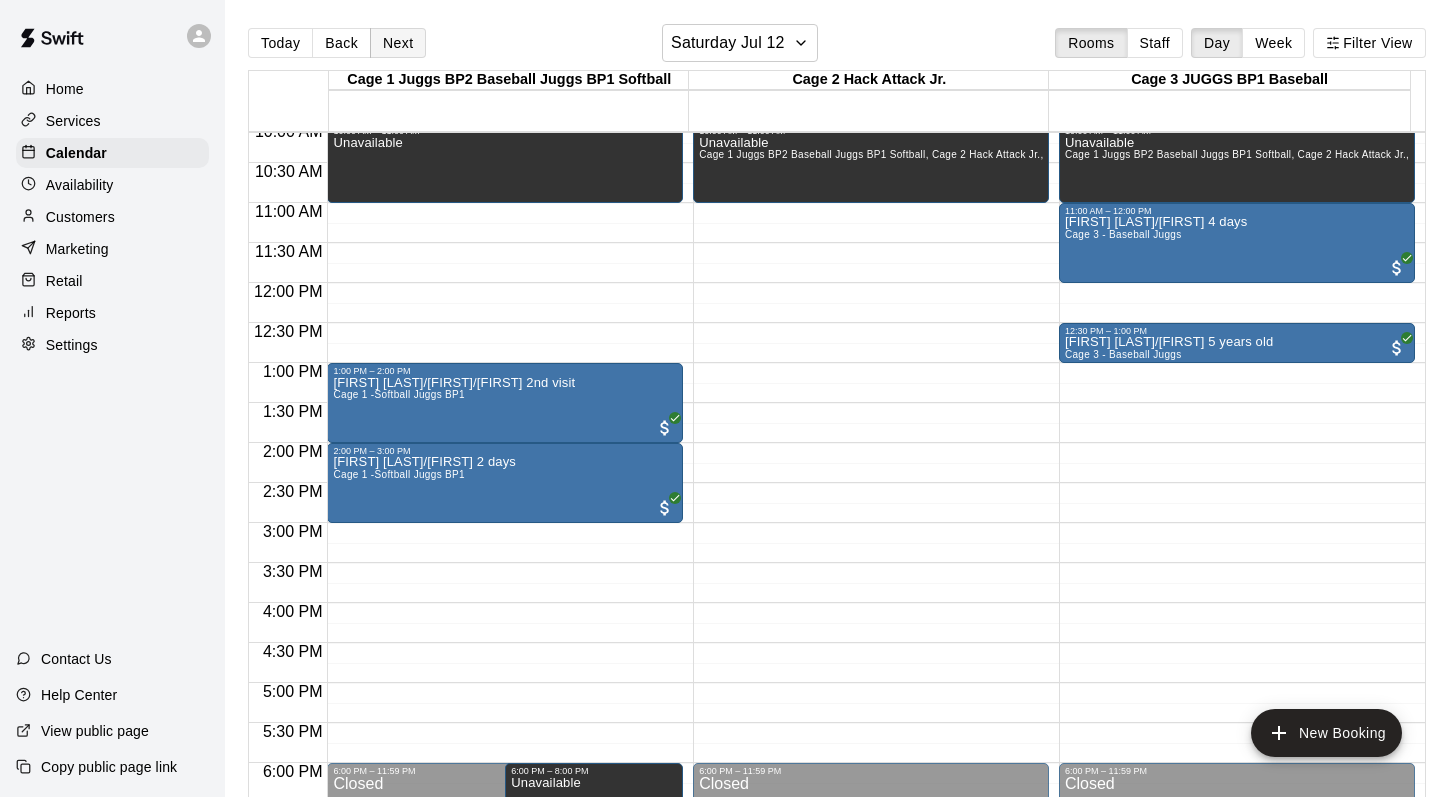 click on "Next" at bounding box center (398, 43) 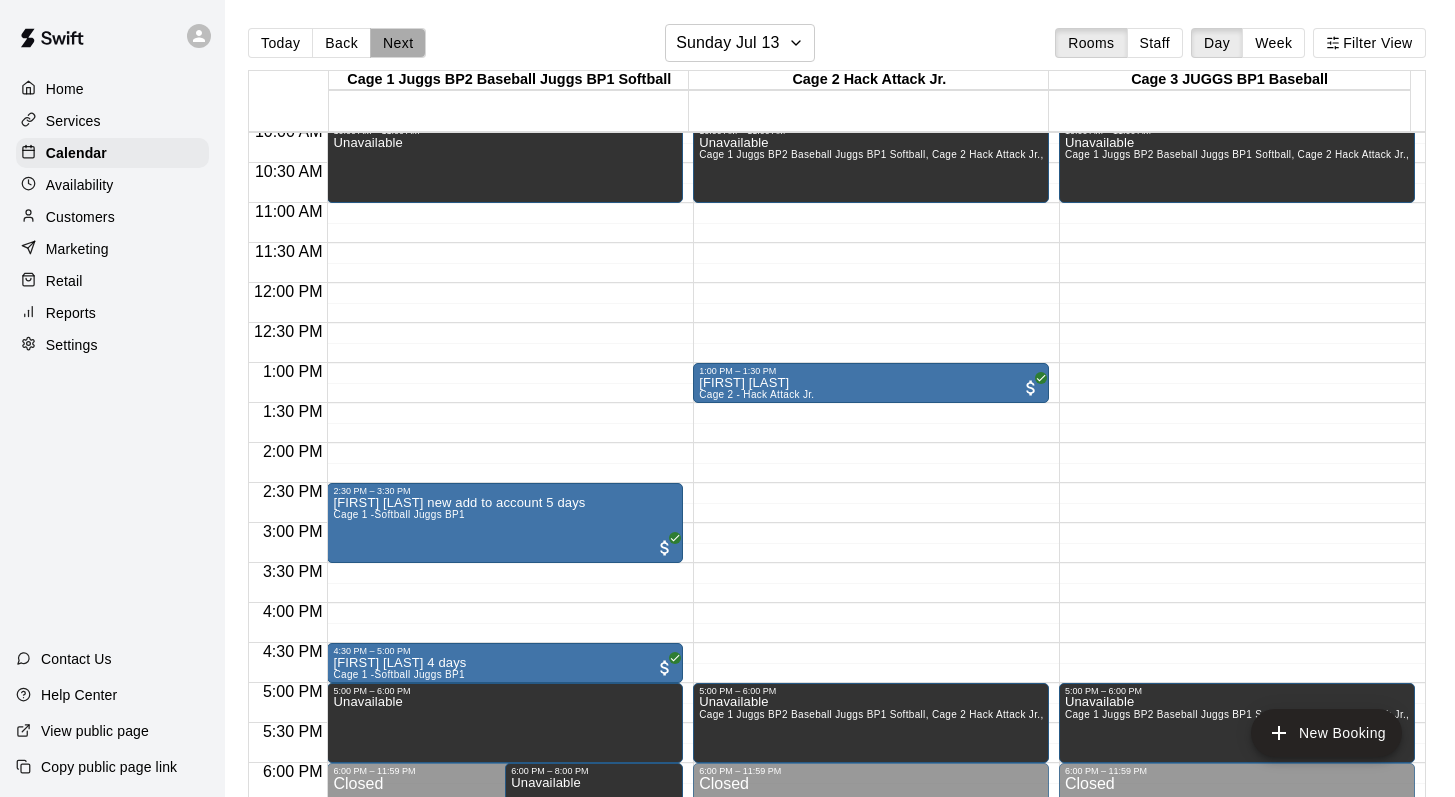 click on "Next" at bounding box center [398, 43] 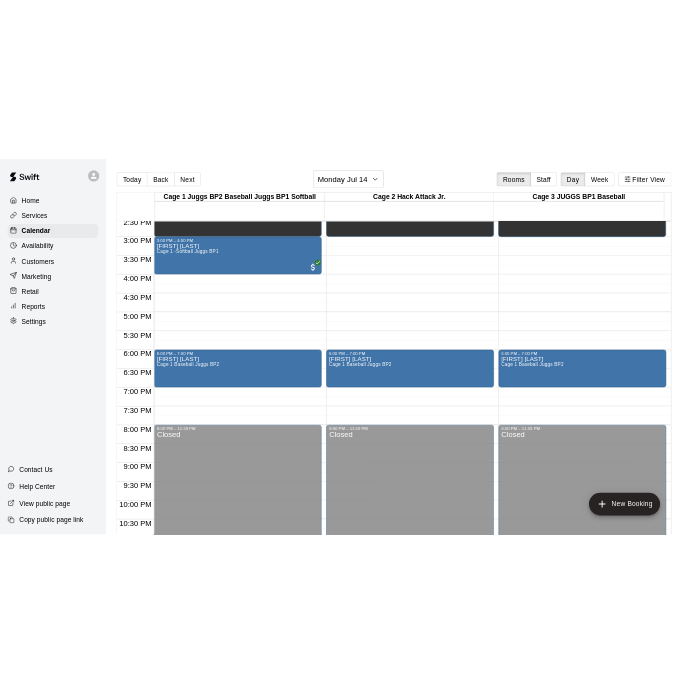 scroll, scrollTop: 1134, scrollLeft: 0, axis: vertical 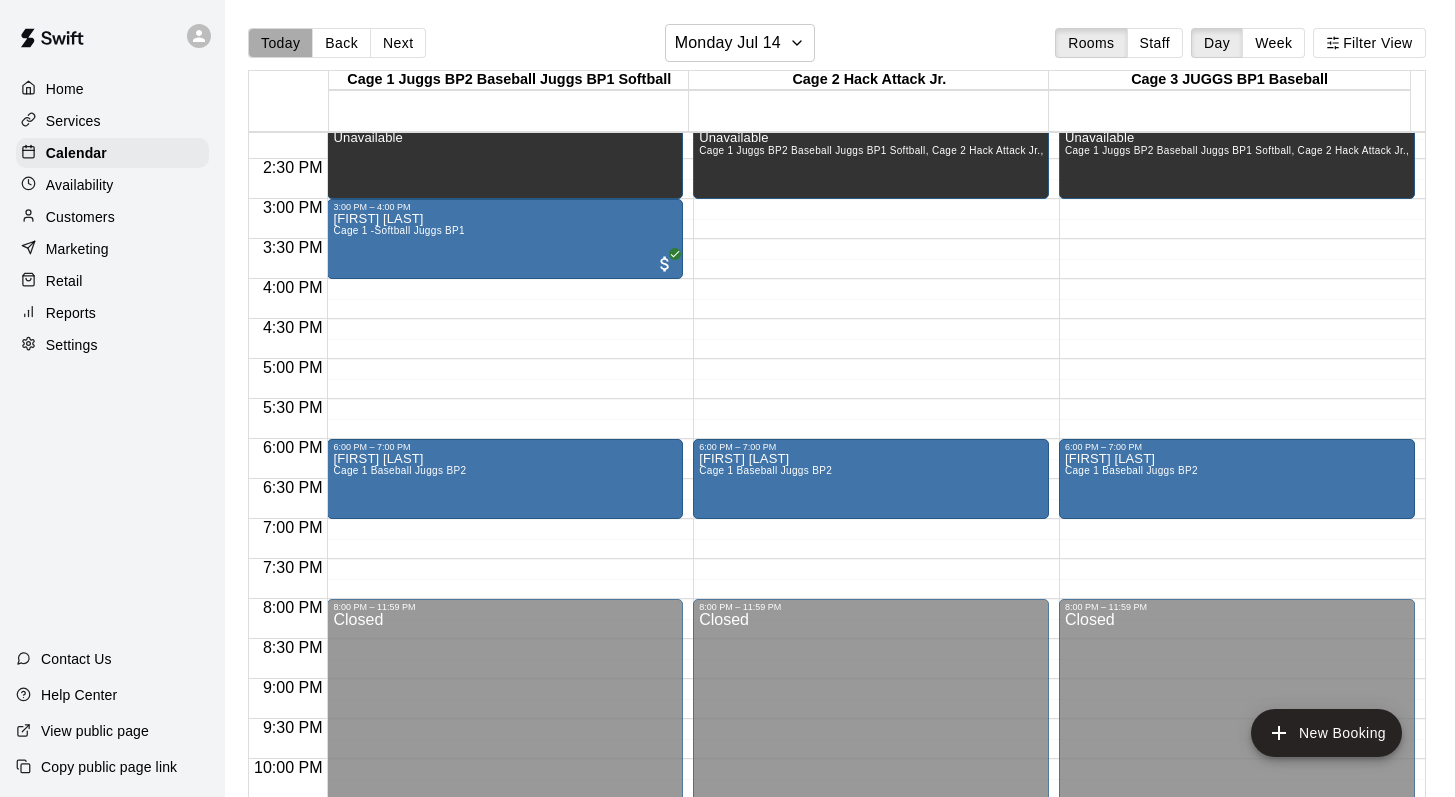 click on "Today" at bounding box center (280, 43) 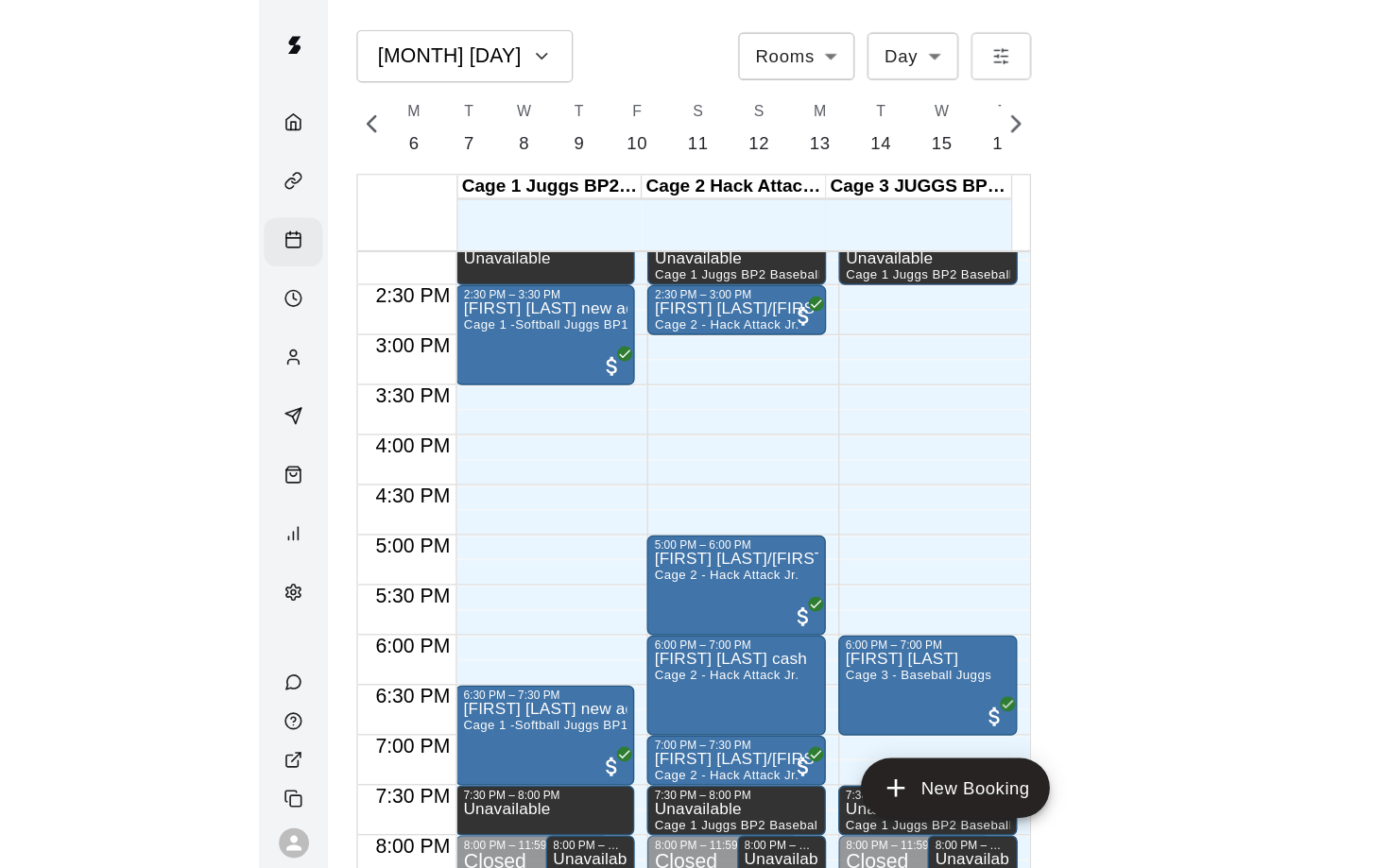 scroll, scrollTop: 0, scrollLeft: 7912, axis: horizontal 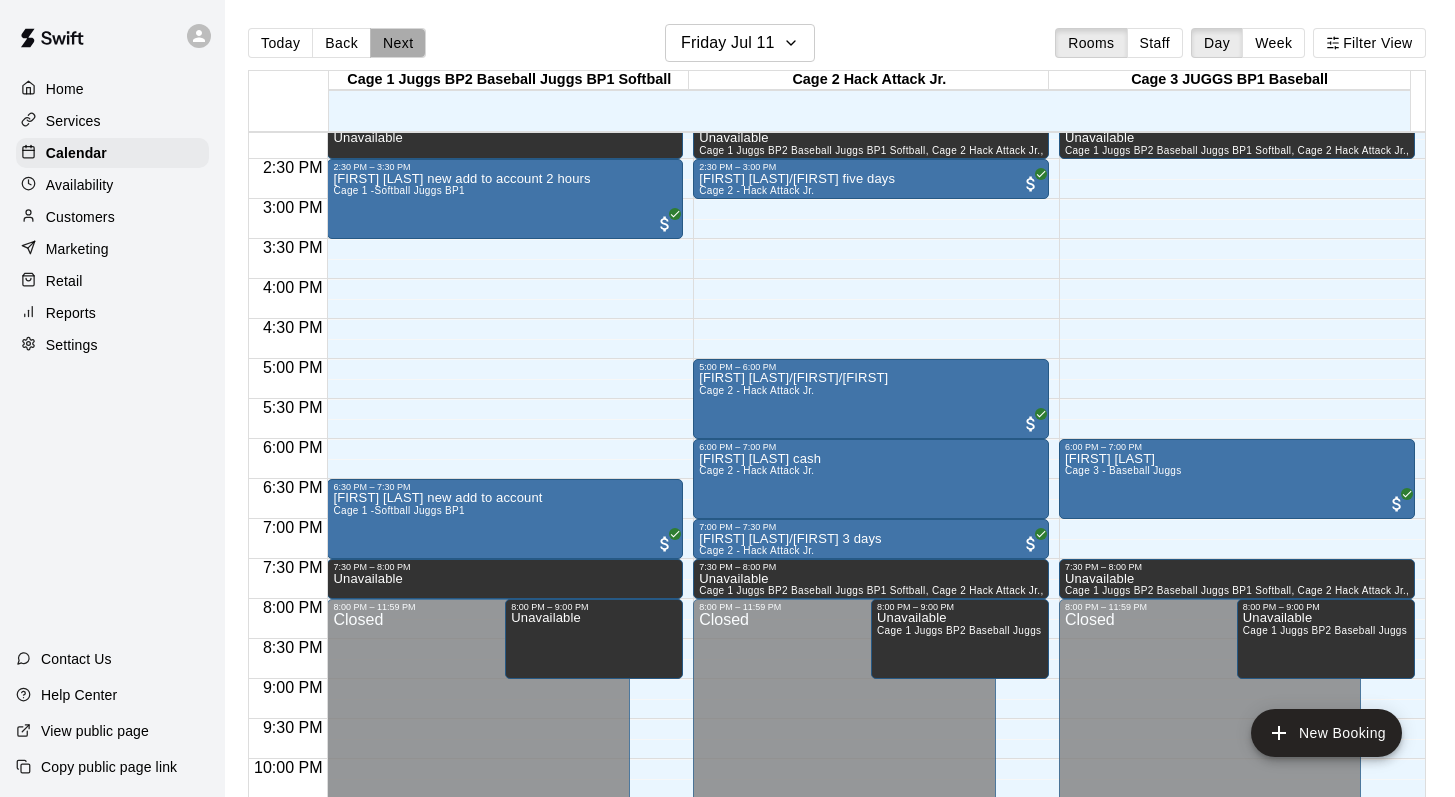 click on "Next" at bounding box center (398, 43) 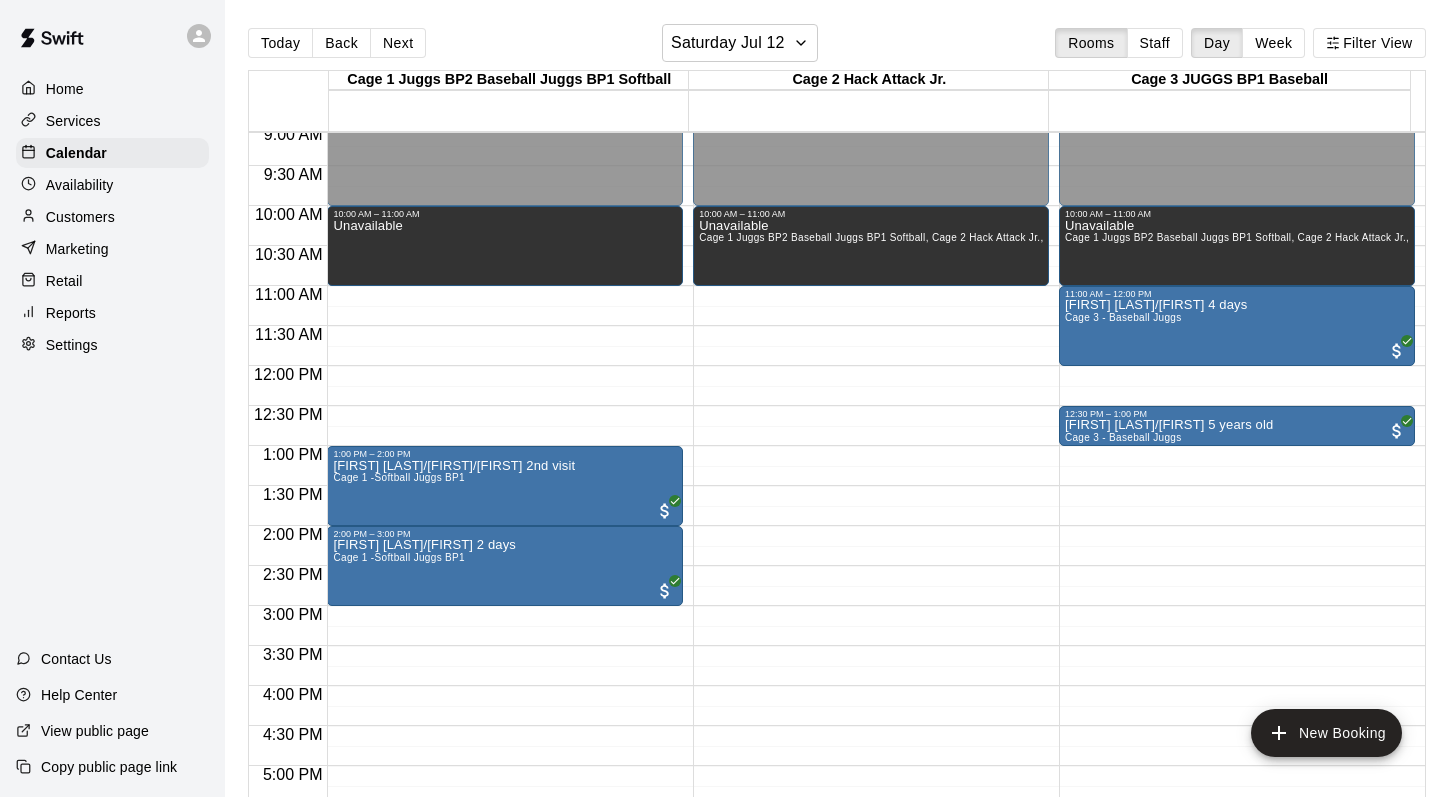 scroll, scrollTop: 717, scrollLeft: 0, axis: vertical 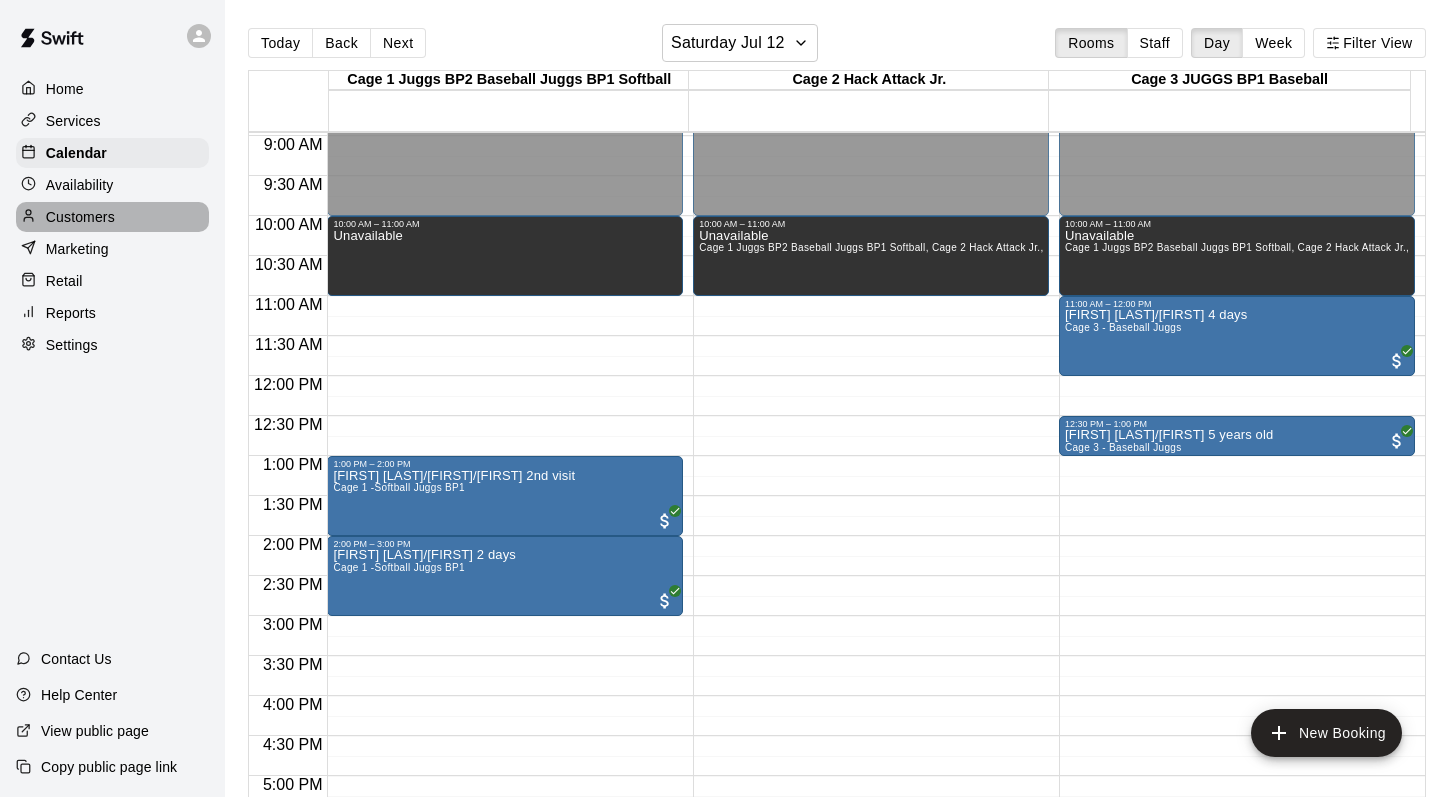 click on "Customers" at bounding box center [80, 217] 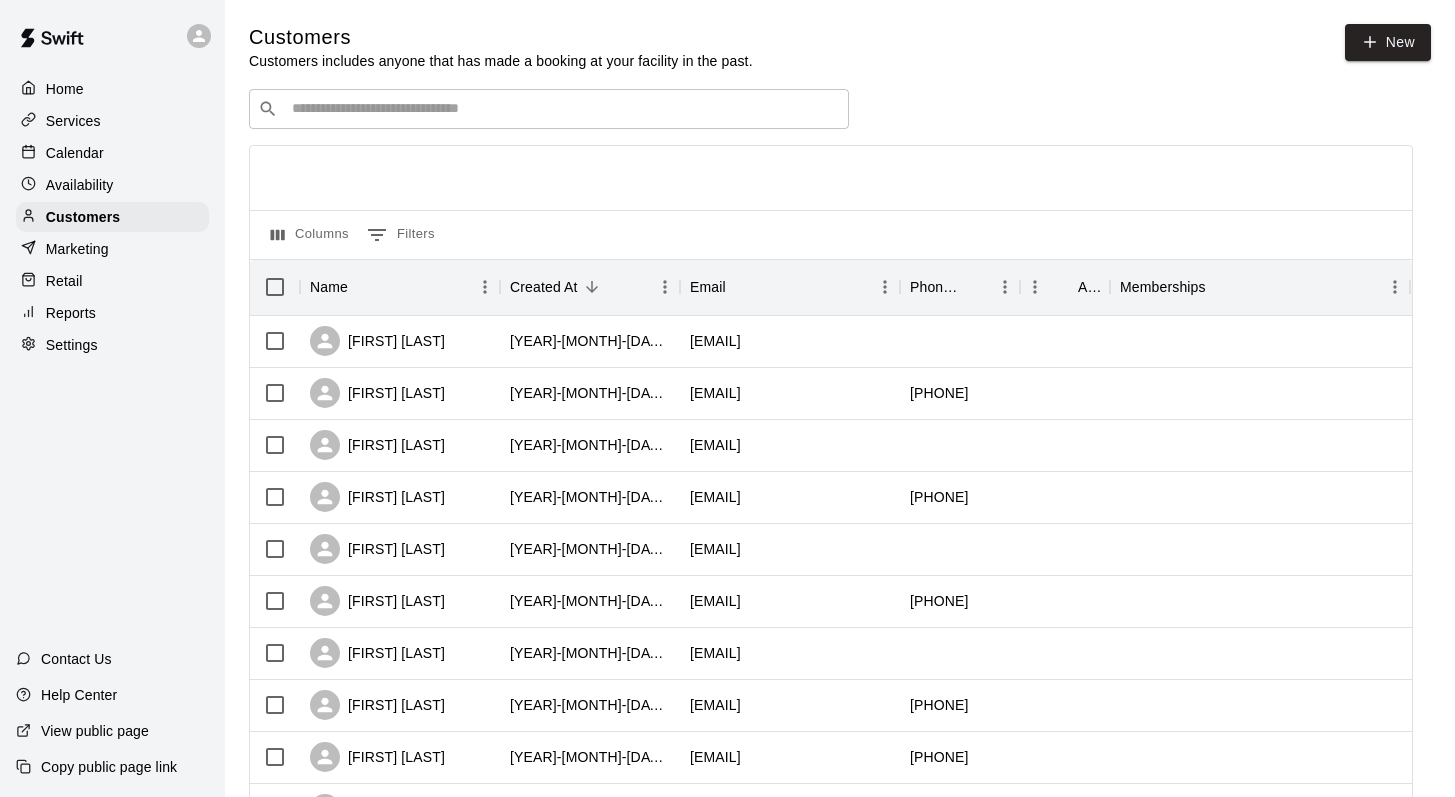 click at bounding box center [563, 109] 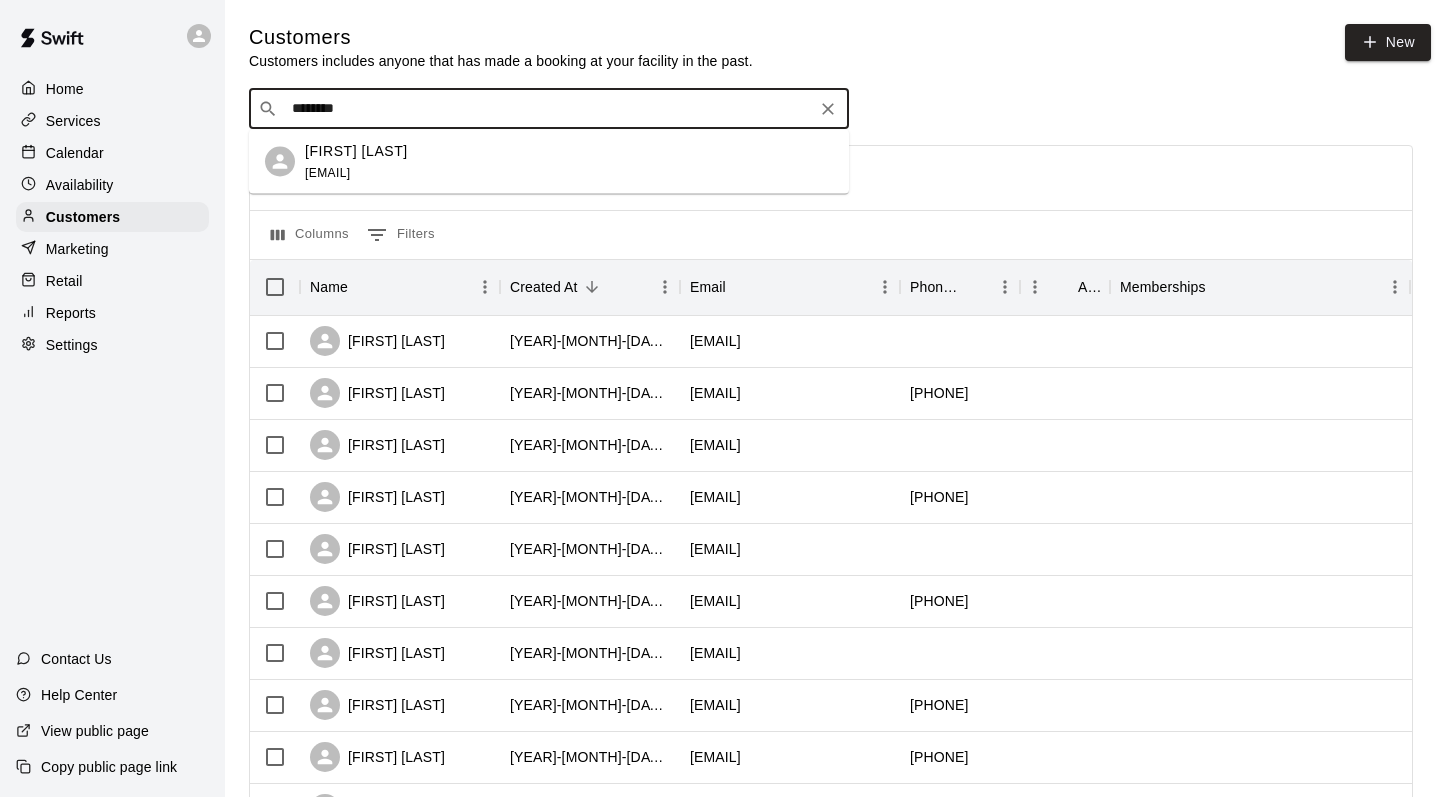 type on "*********" 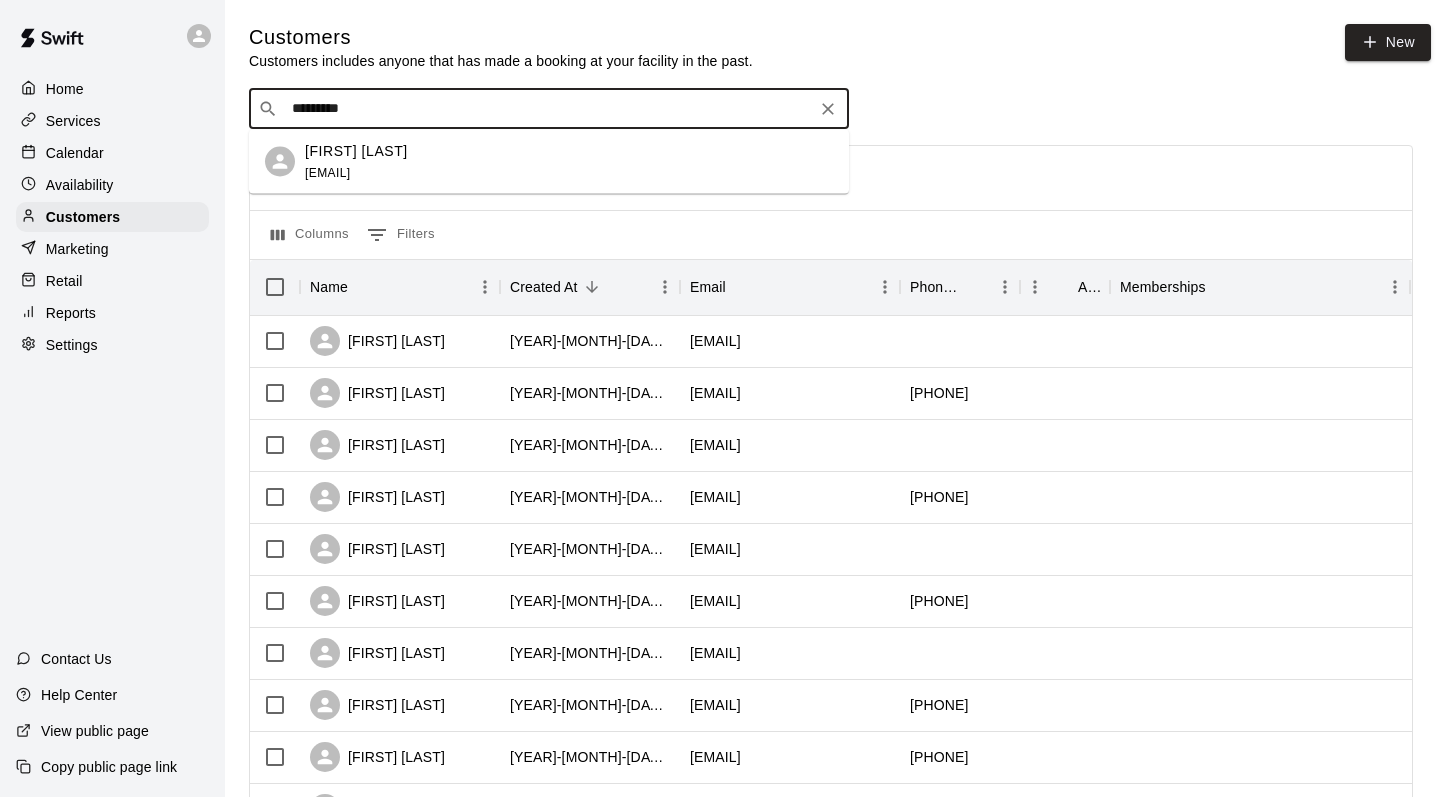 click on "[FIRST] [LAST]" at bounding box center (356, 150) 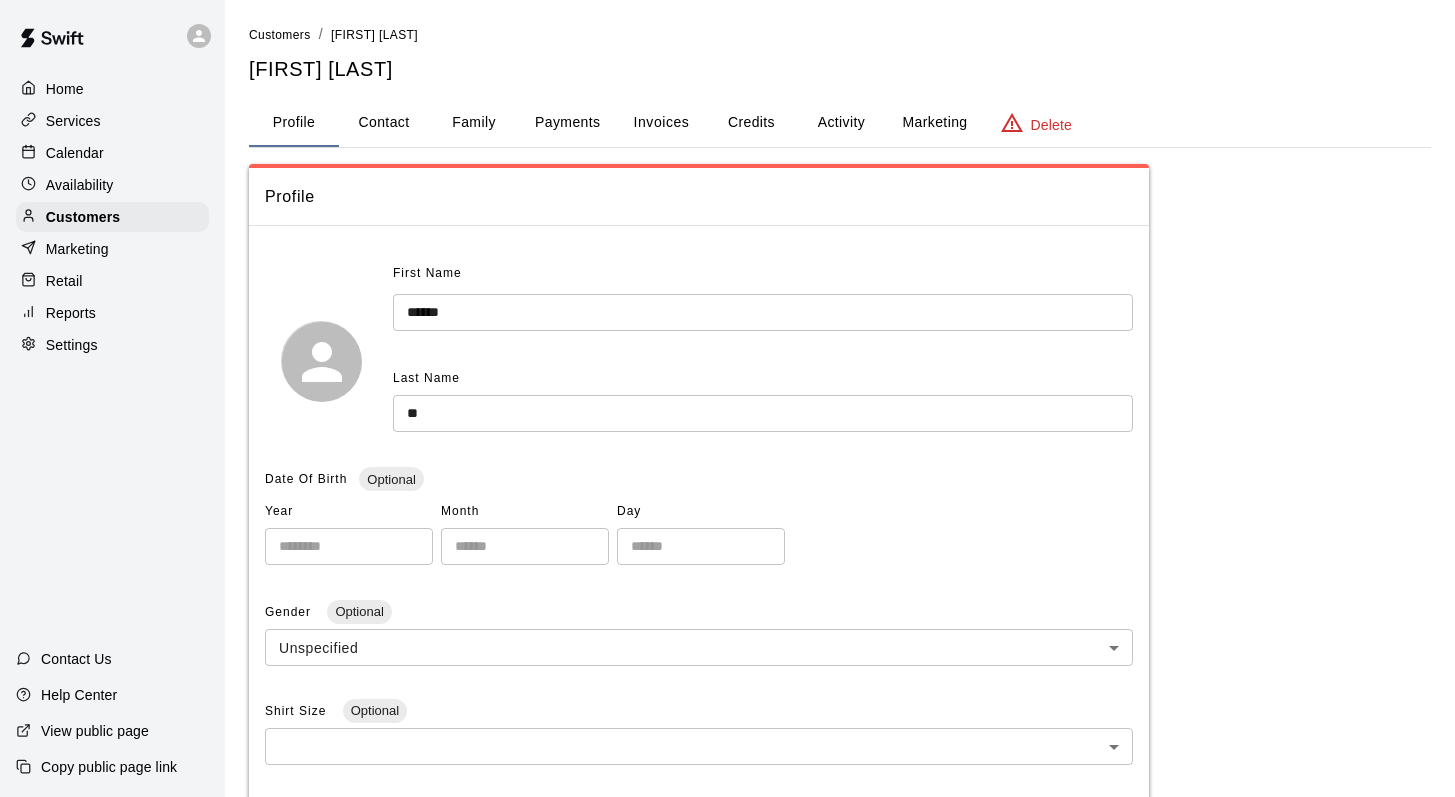 click on "Family" at bounding box center (474, 123) 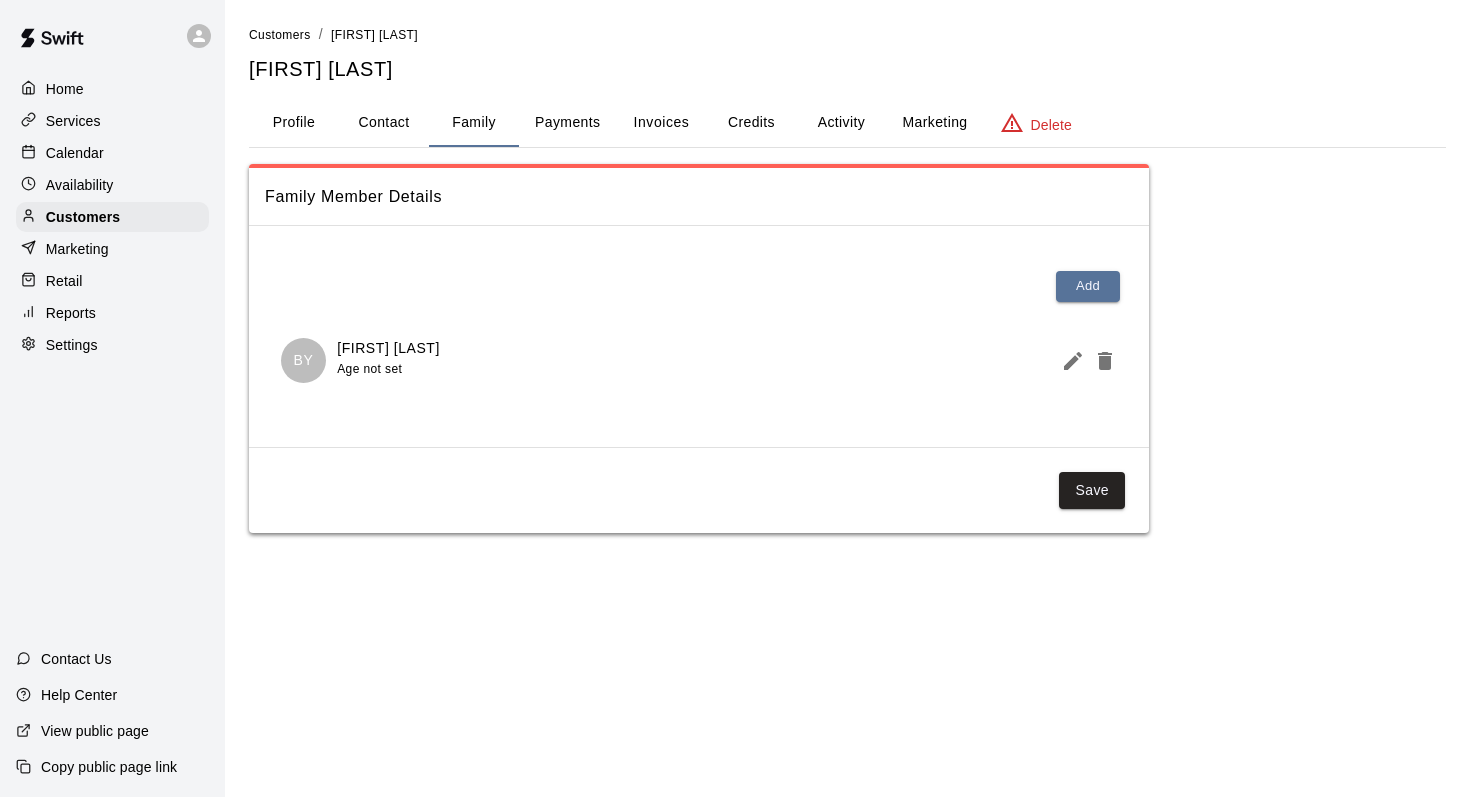 click on "Activity" at bounding box center (841, 123) 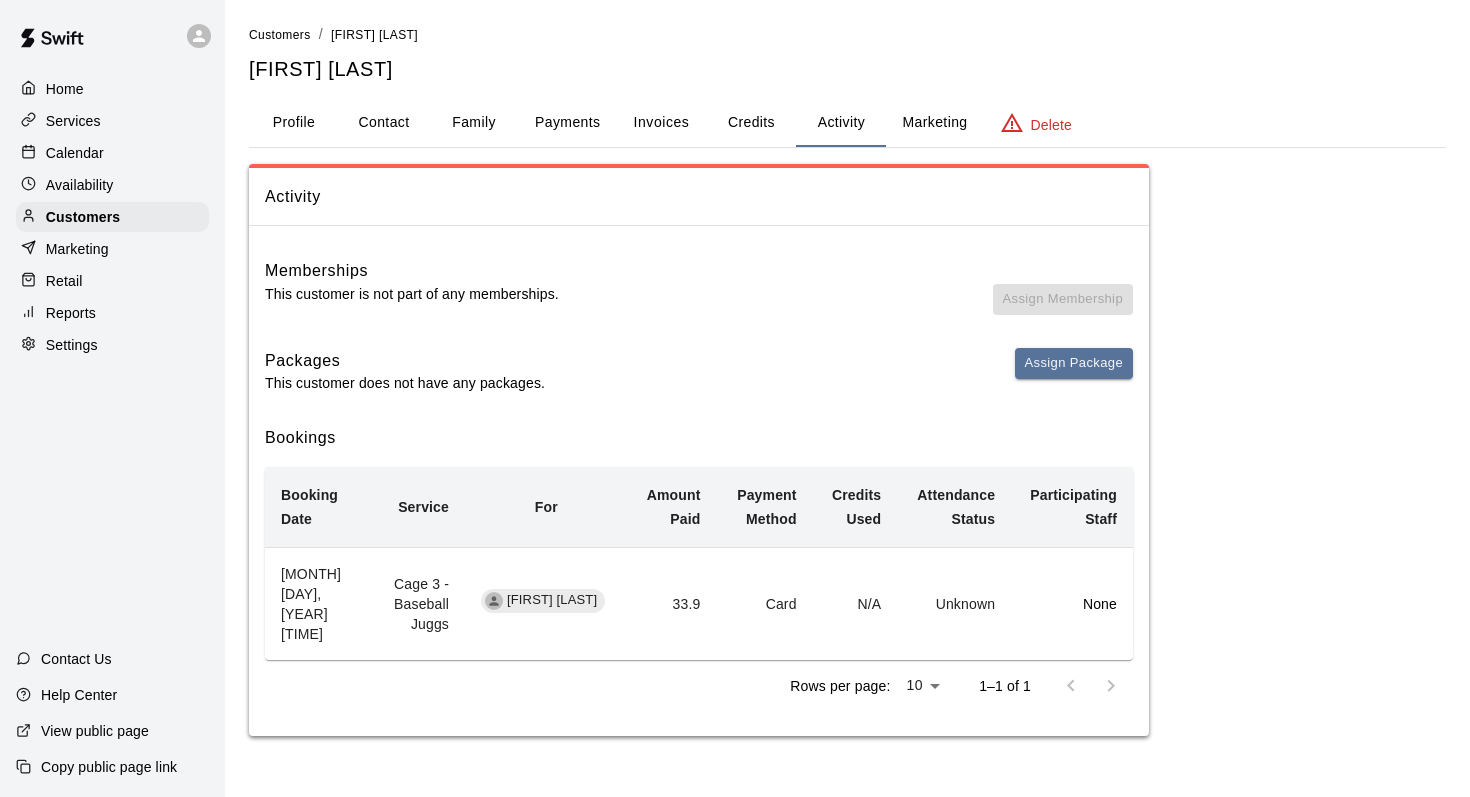 click on "Calendar" at bounding box center (75, 153) 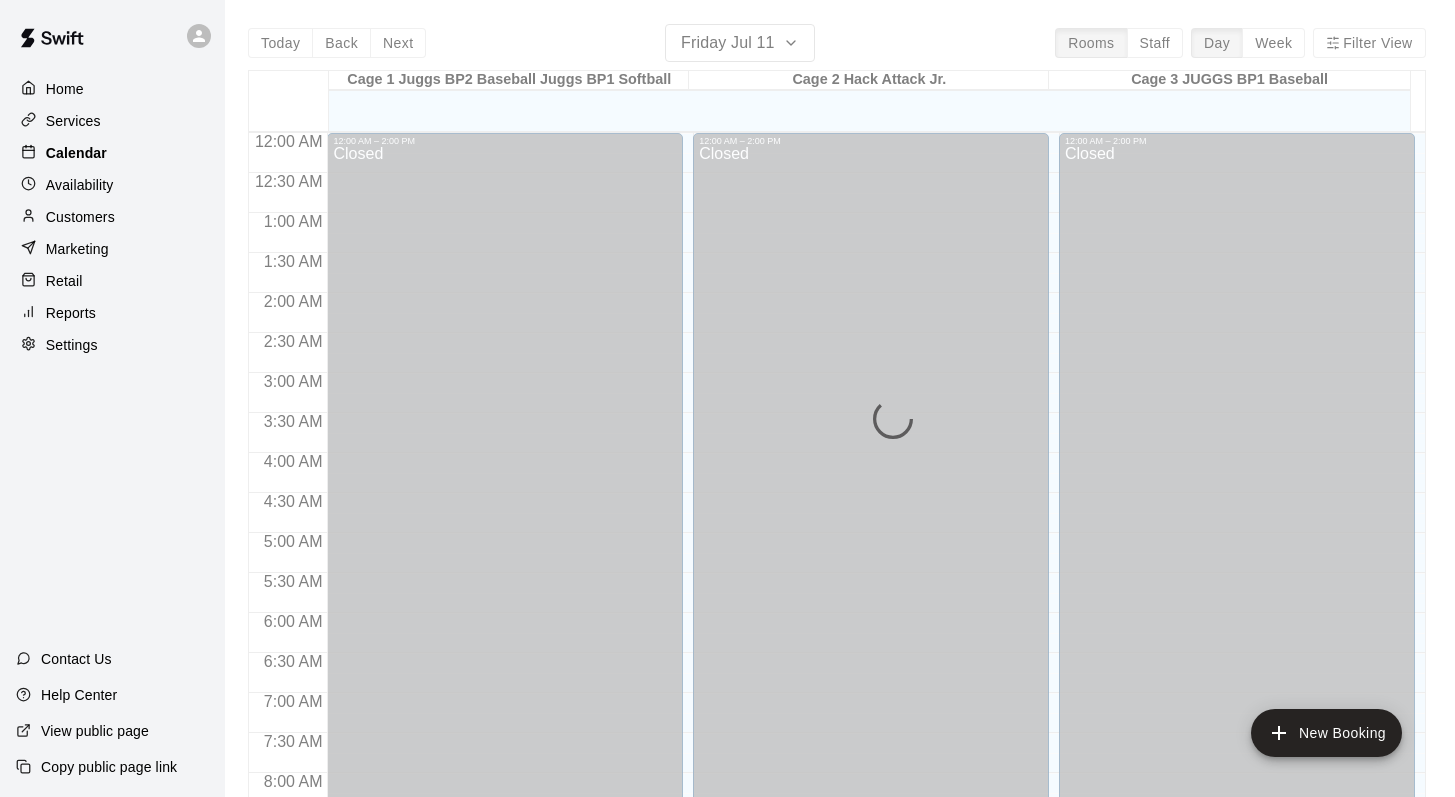 scroll, scrollTop: 991, scrollLeft: 0, axis: vertical 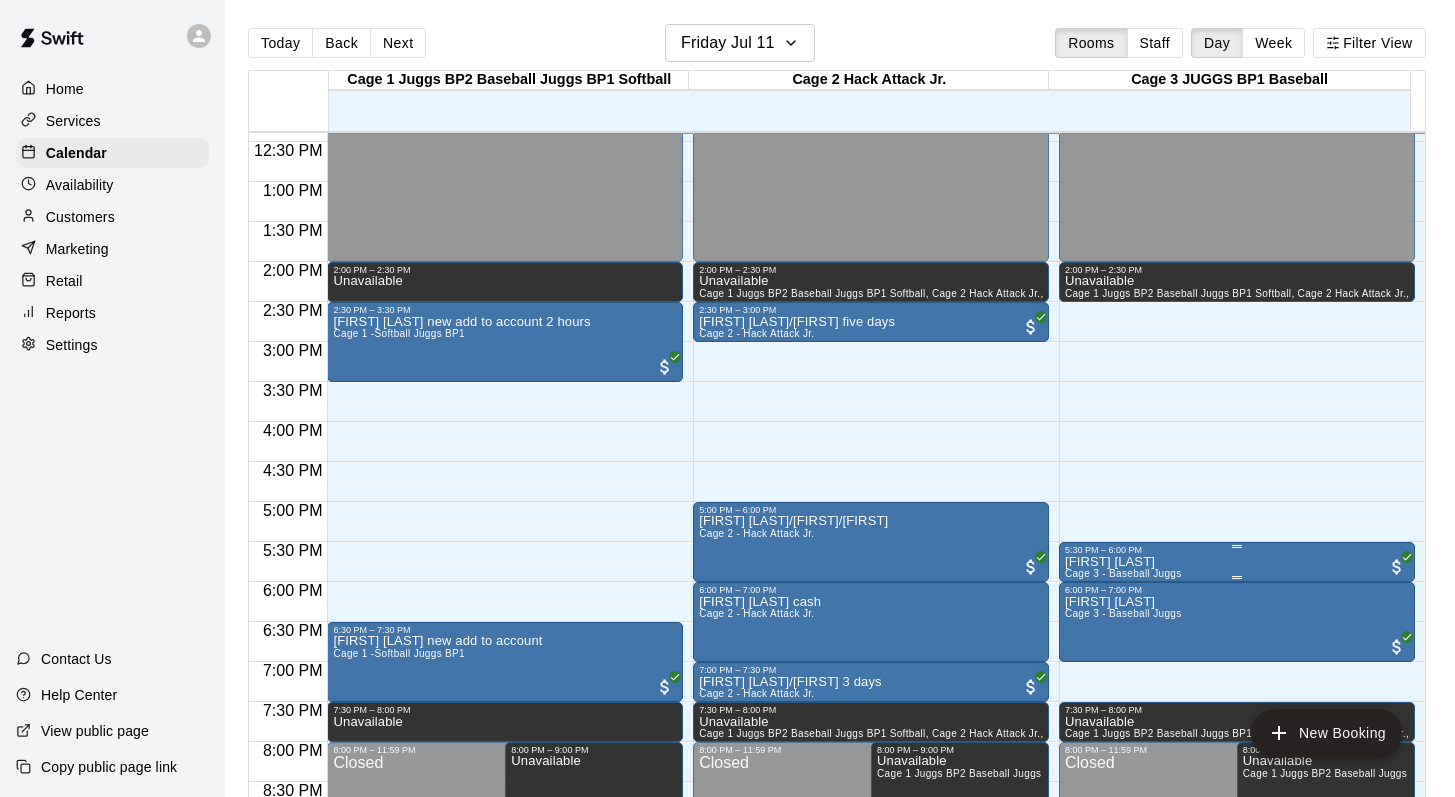 click on "5:30 PM – 6:00 PM" at bounding box center [1237, 550] 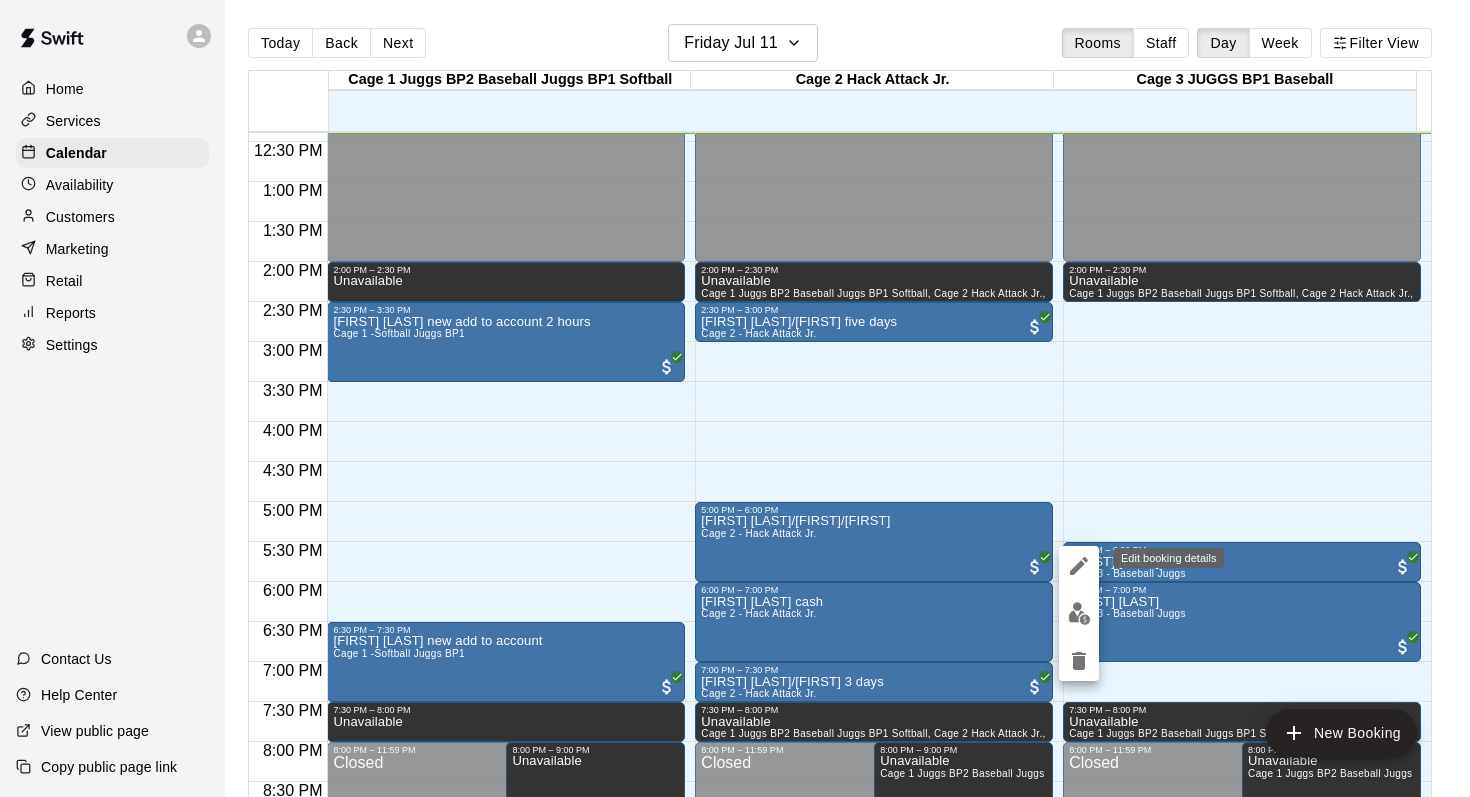 click 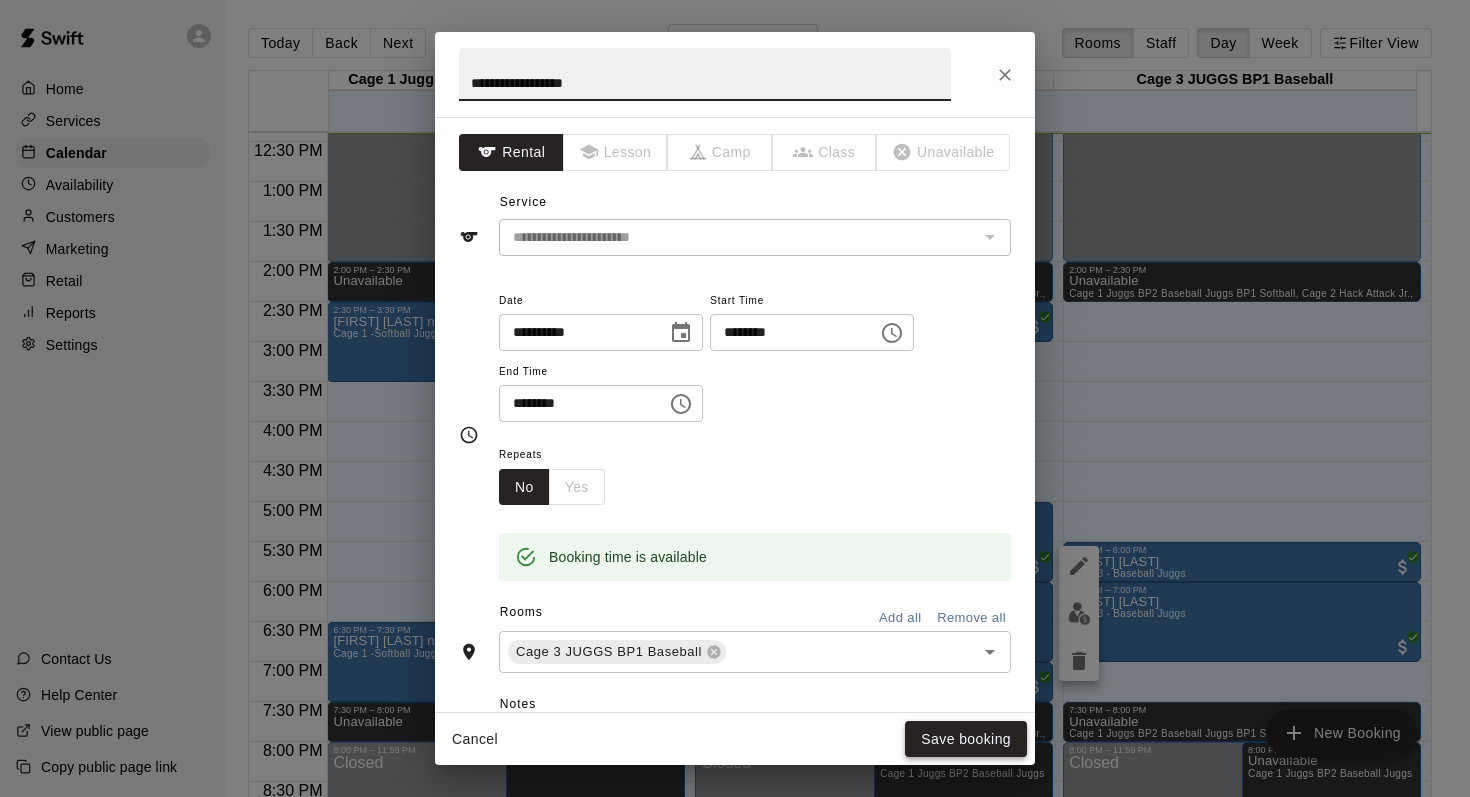 type on "**********" 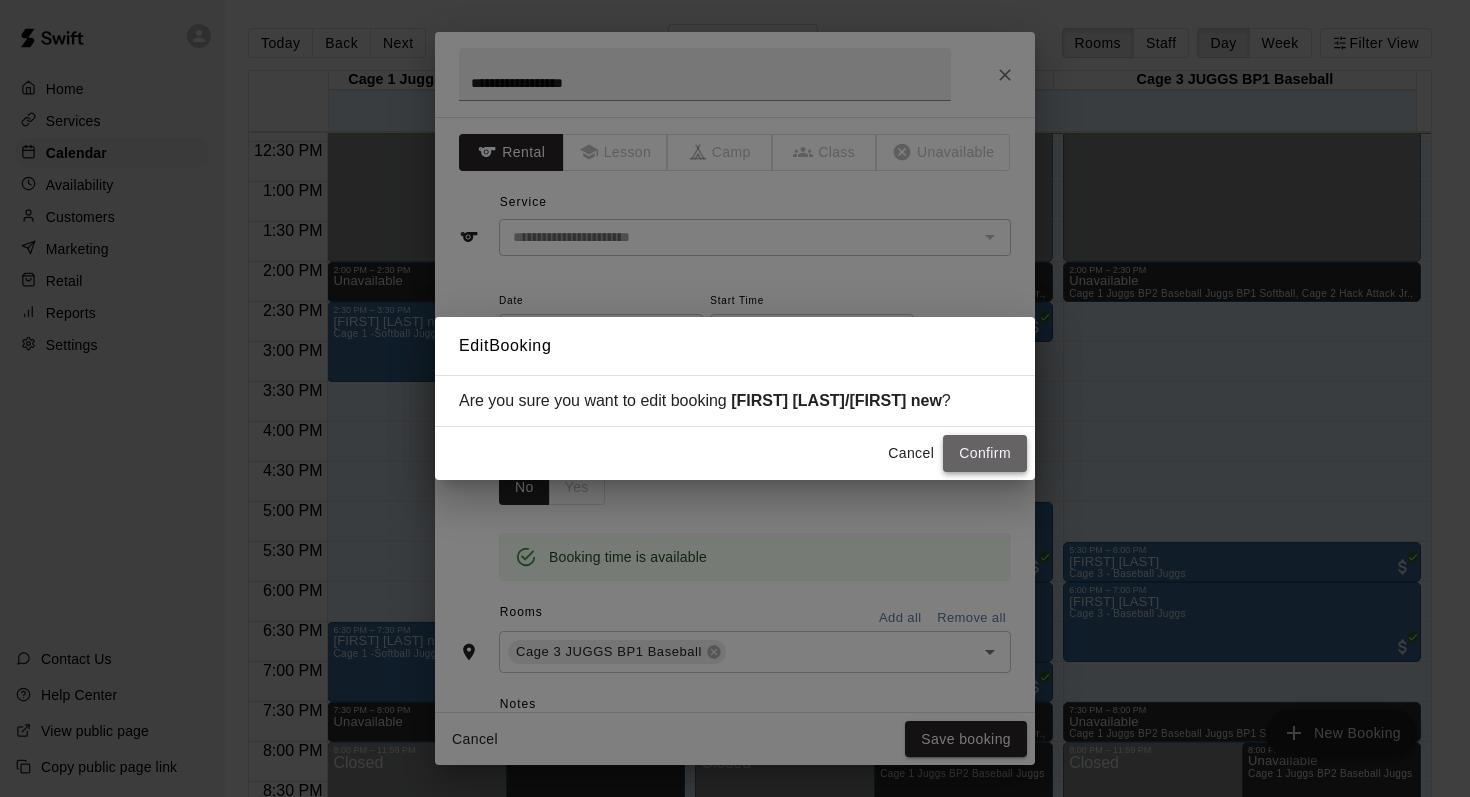 click on "Confirm" at bounding box center [985, 453] 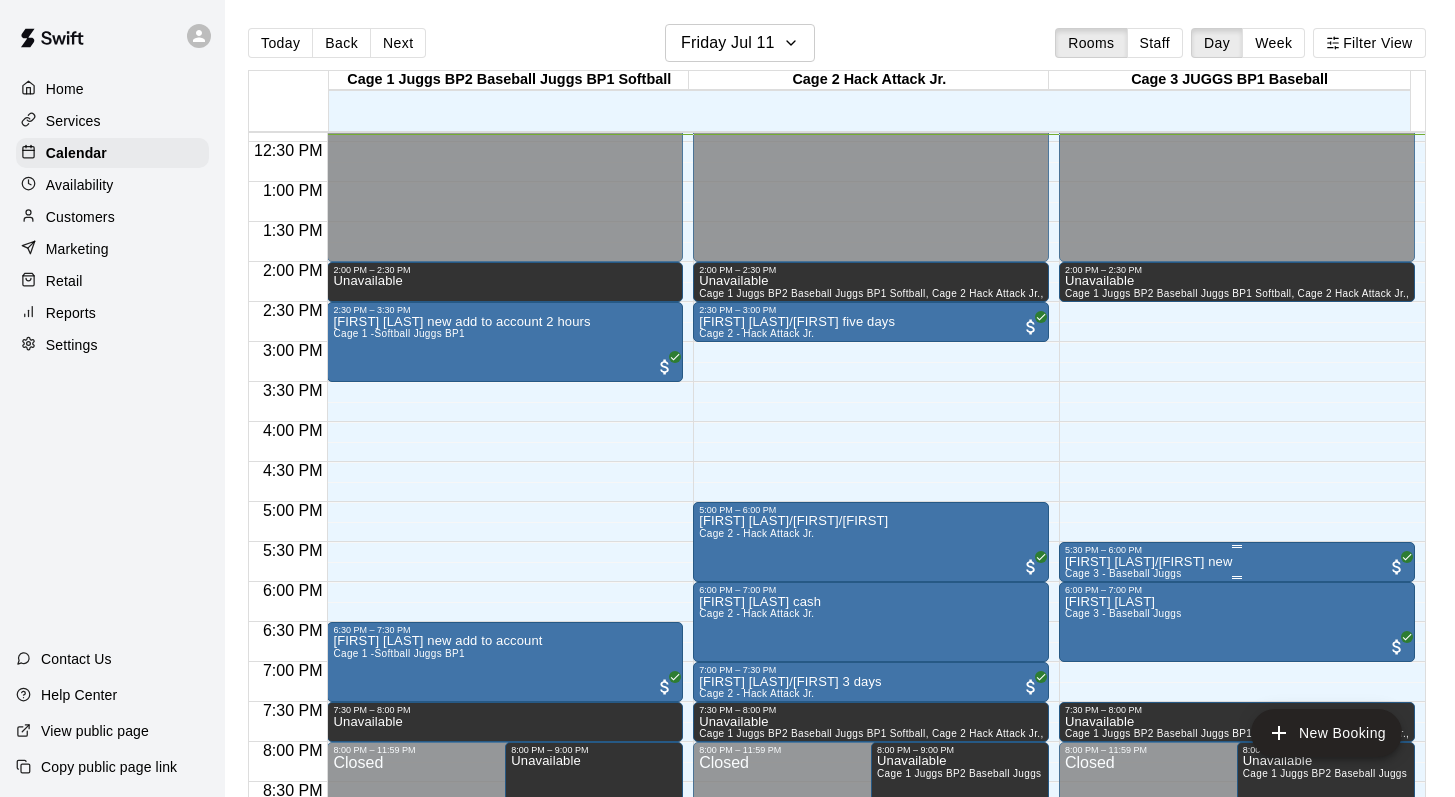click on "[FIRST]  [LAST]/[FIRST] new" at bounding box center [1149, 562] 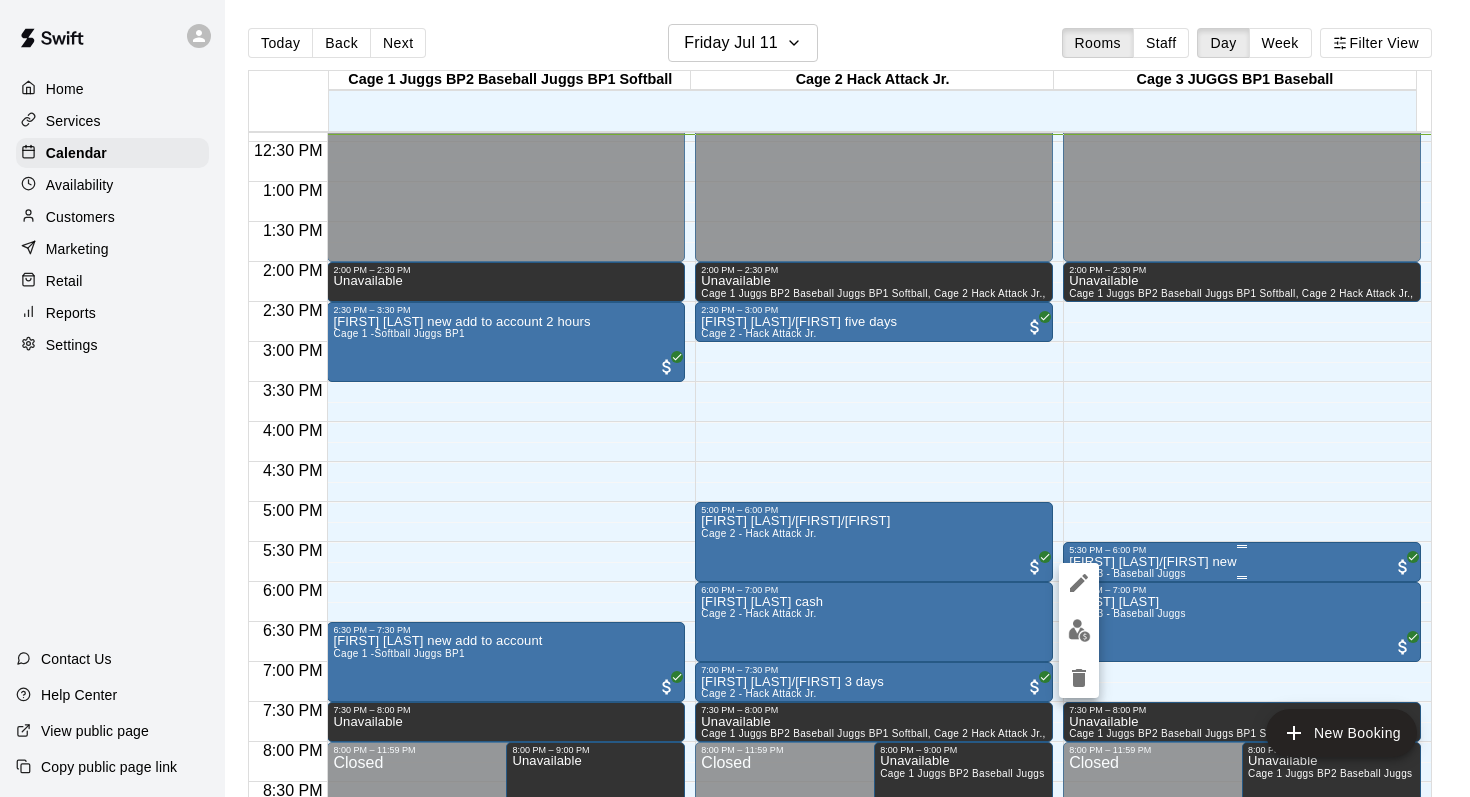 click at bounding box center [1079, 630] 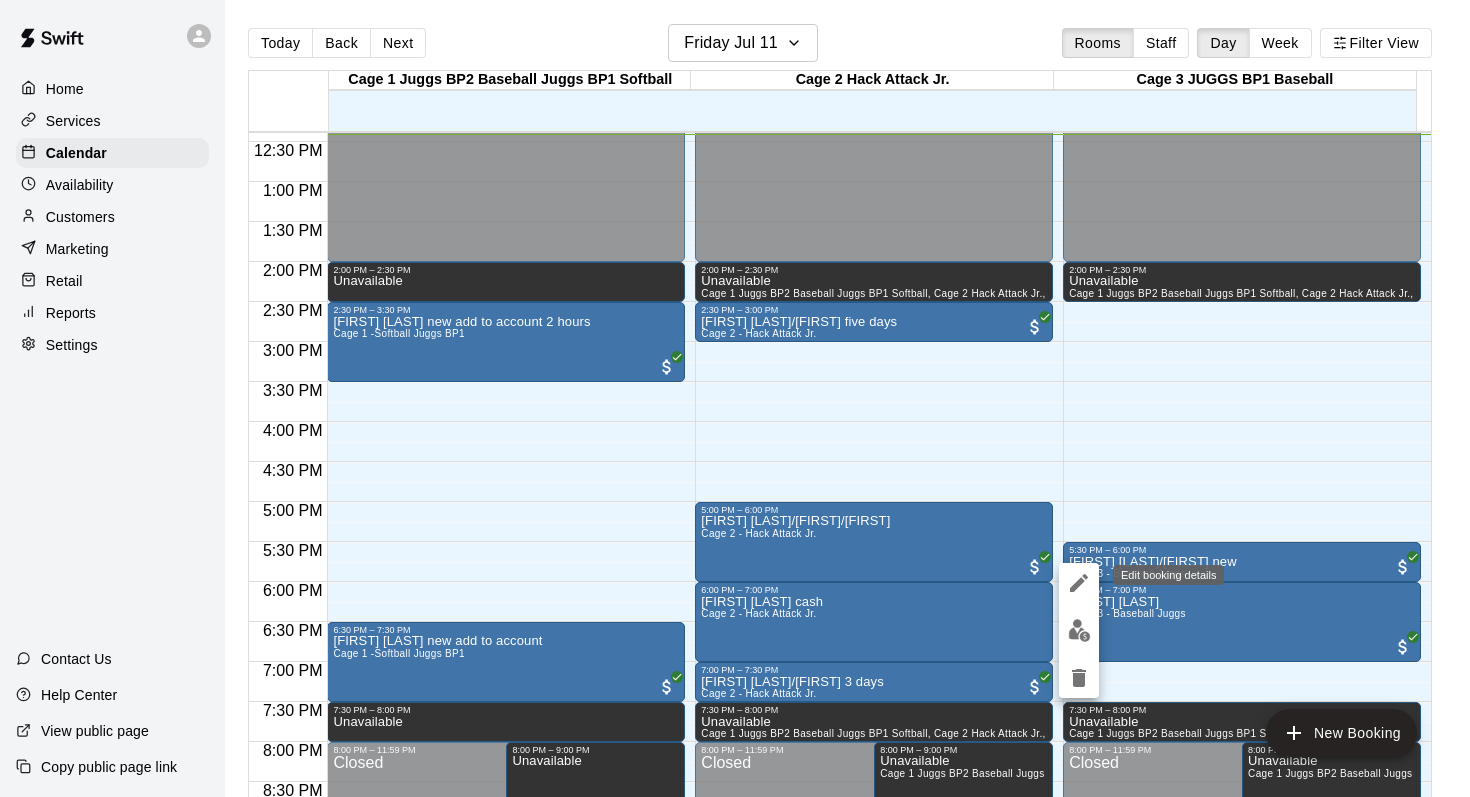 click 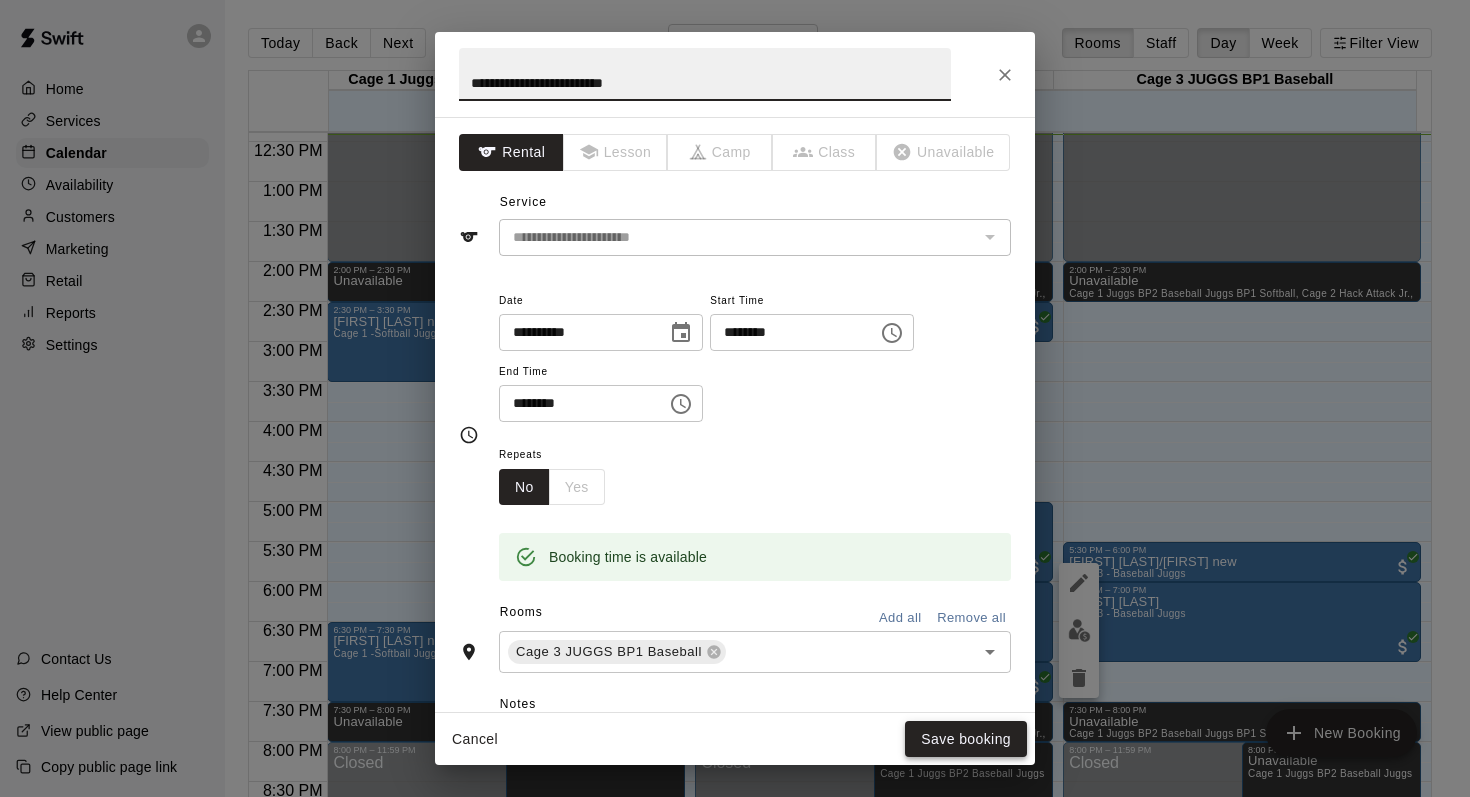 type on "**********" 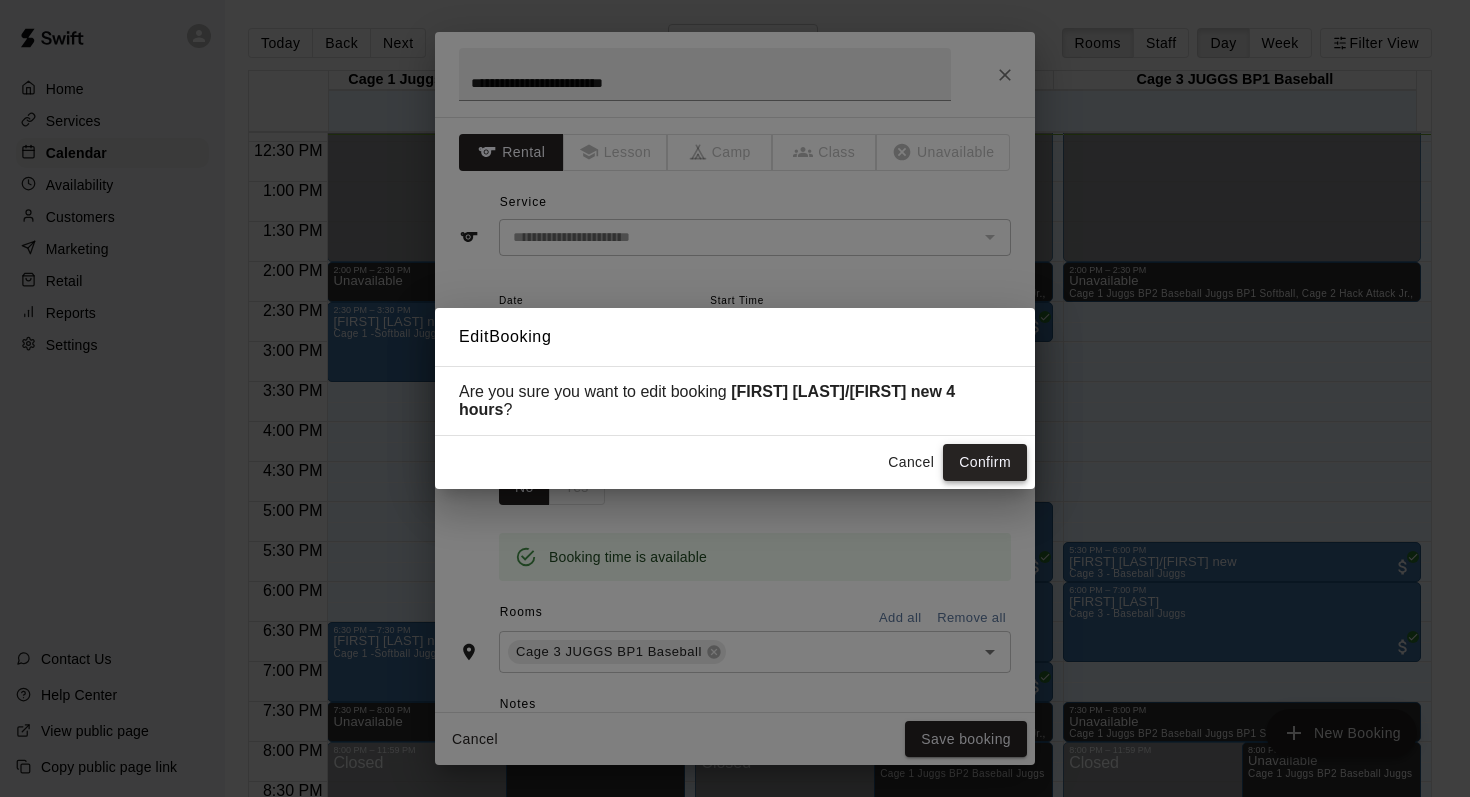 click on "Confirm" at bounding box center (985, 462) 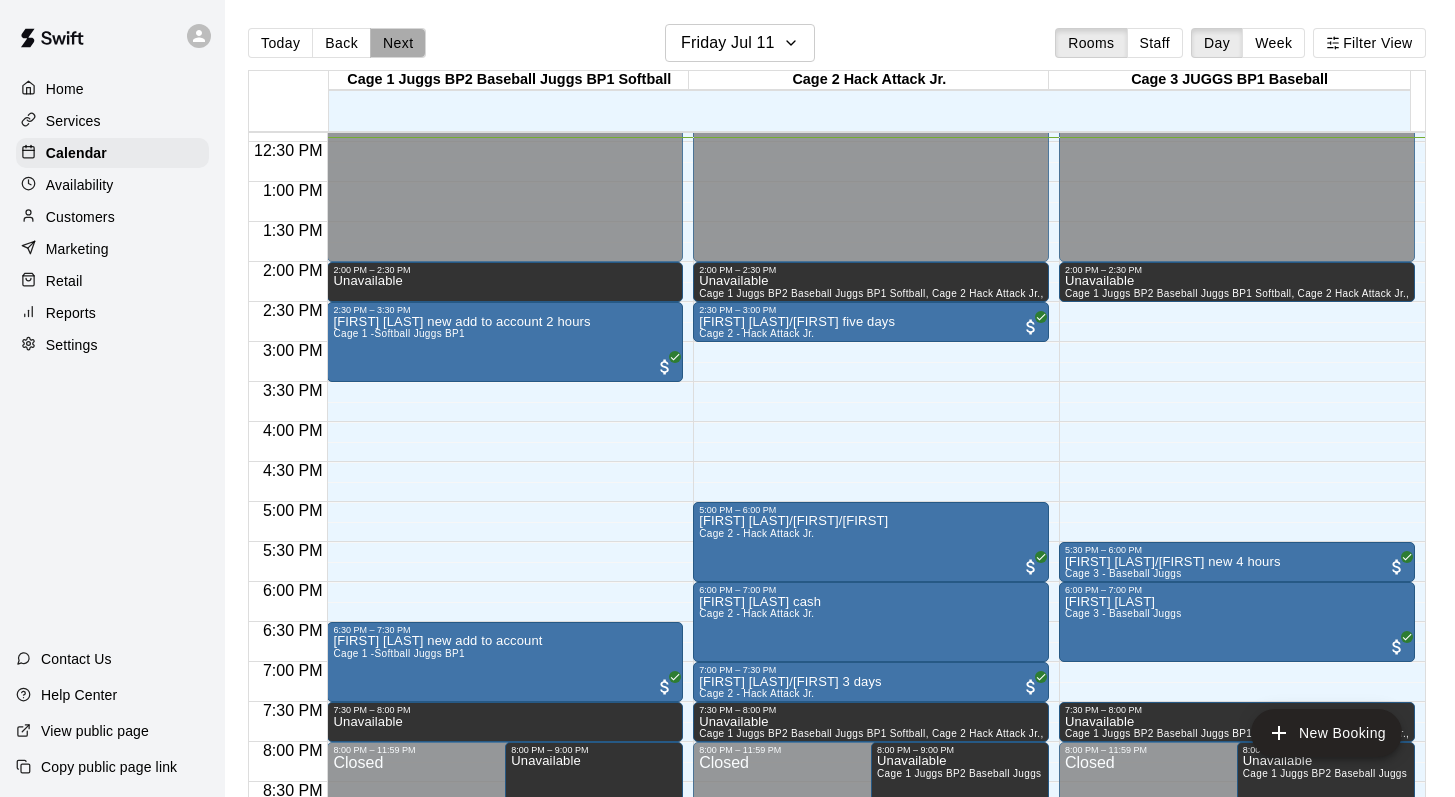 click on "Next" at bounding box center [398, 43] 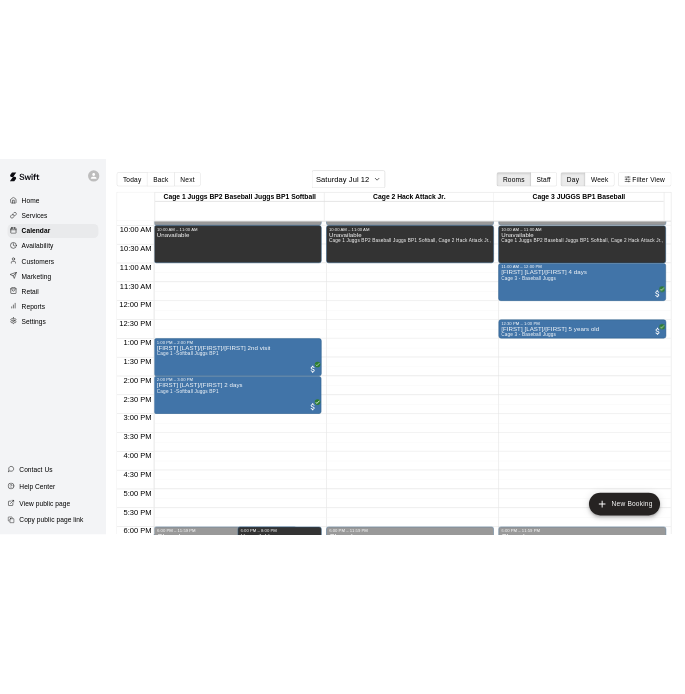 scroll, scrollTop: 779, scrollLeft: 0, axis: vertical 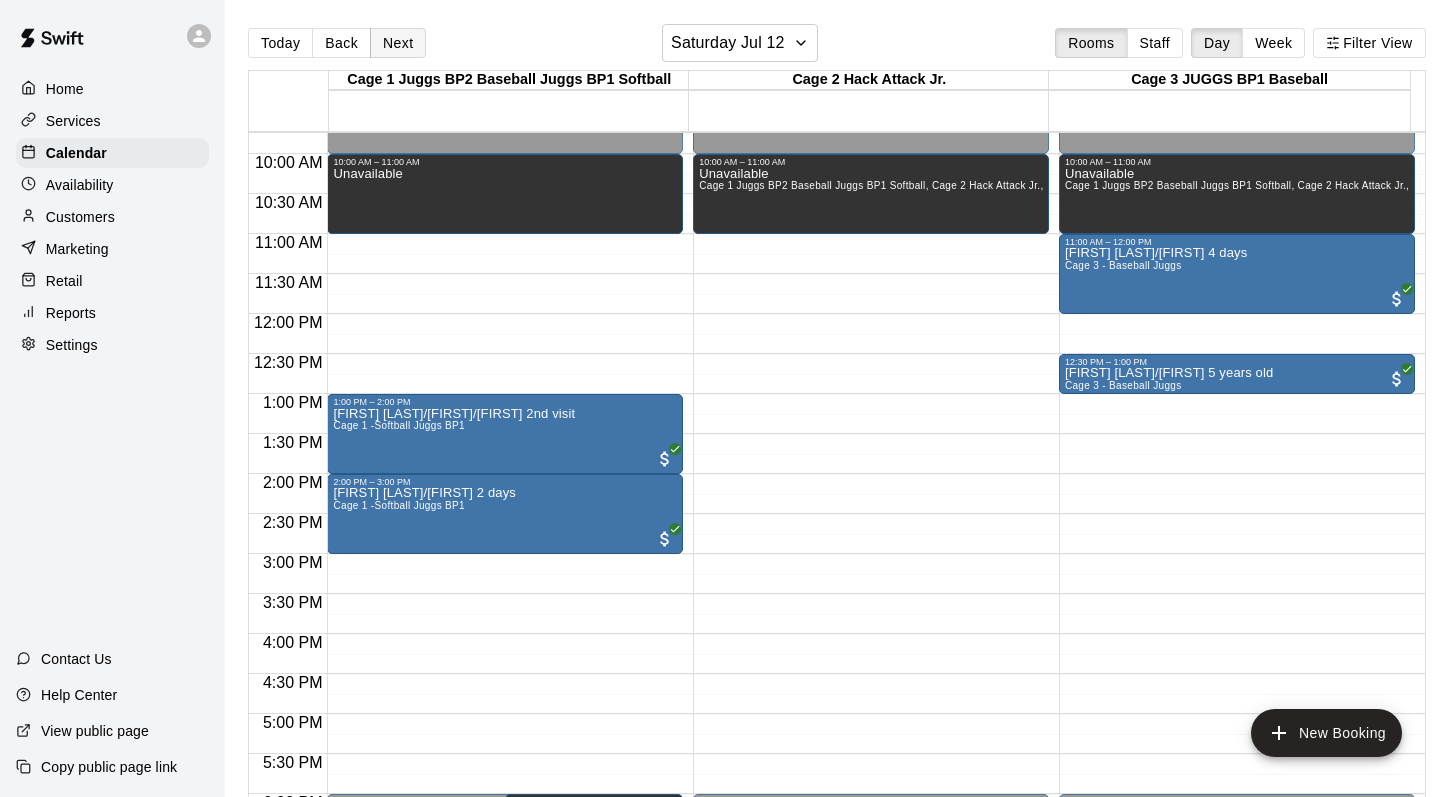 click on "Next" at bounding box center [398, 43] 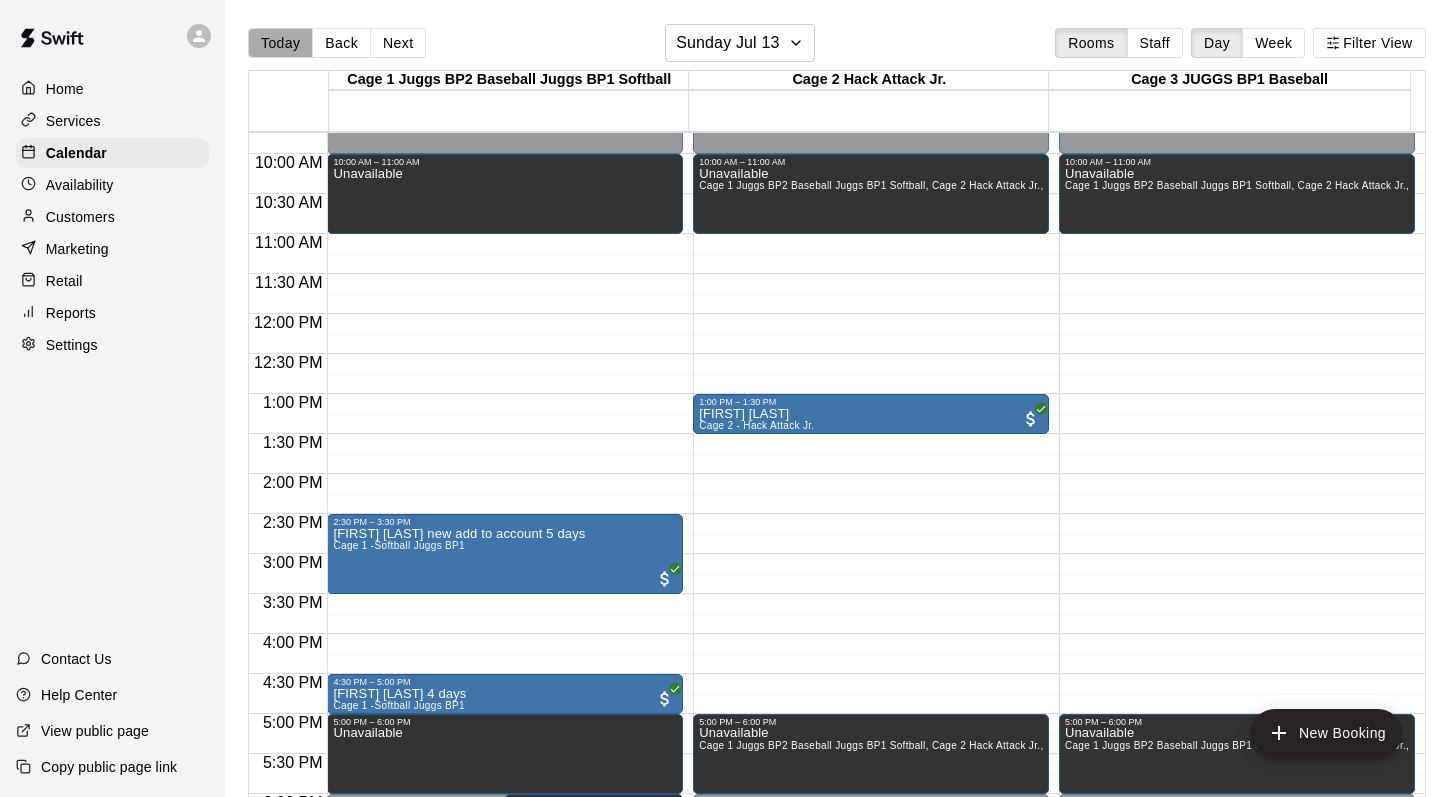 click on "Today" at bounding box center [280, 43] 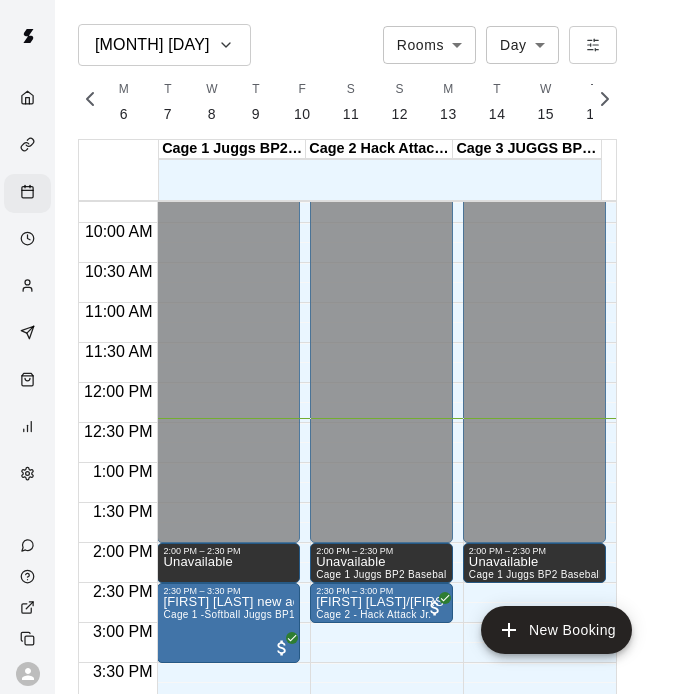 scroll, scrollTop: 0, scrollLeft: 8372, axis: horizontal 